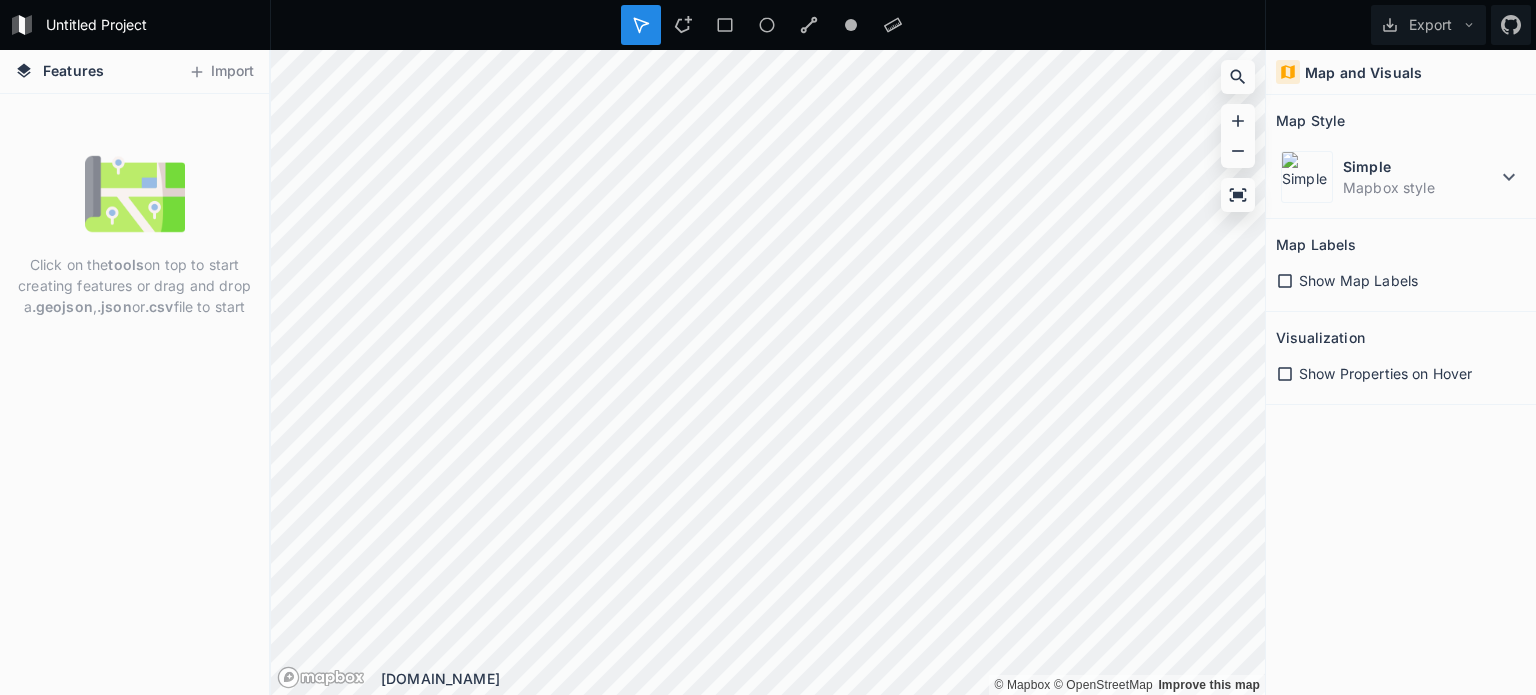 scroll, scrollTop: 0, scrollLeft: 0, axis: both 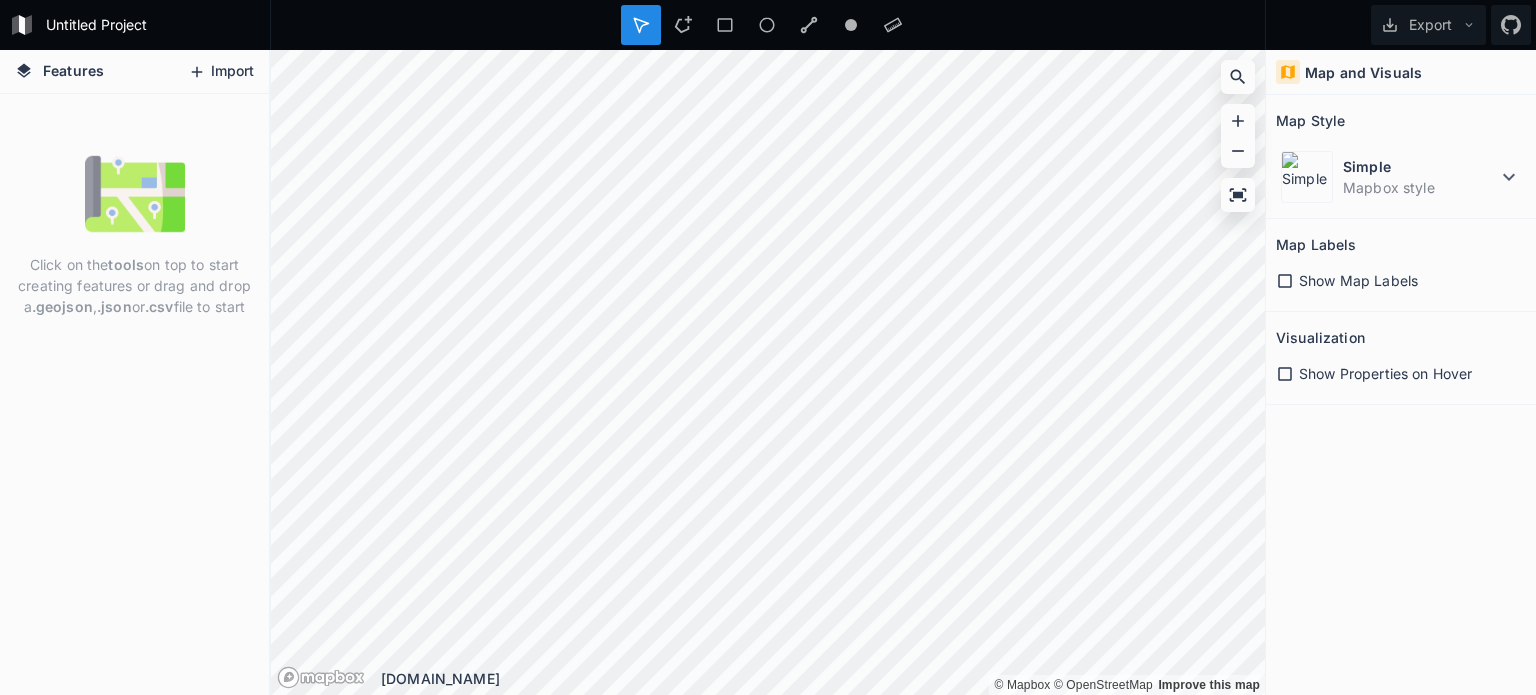 click on "Import" at bounding box center [221, 72] 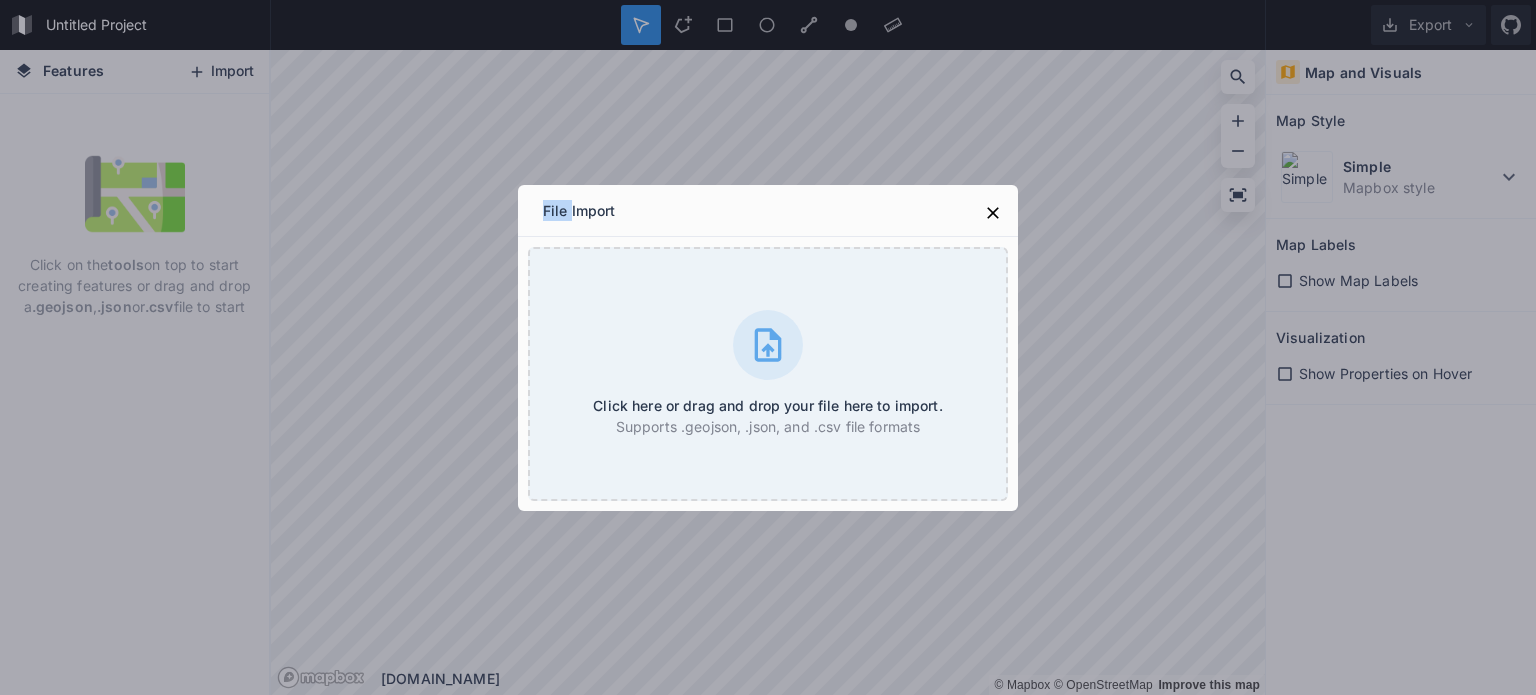 click on "File Import Click here or drag and drop your file here to import. Supports .geojson, .json, and .csv file formats" at bounding box center [768, 347] 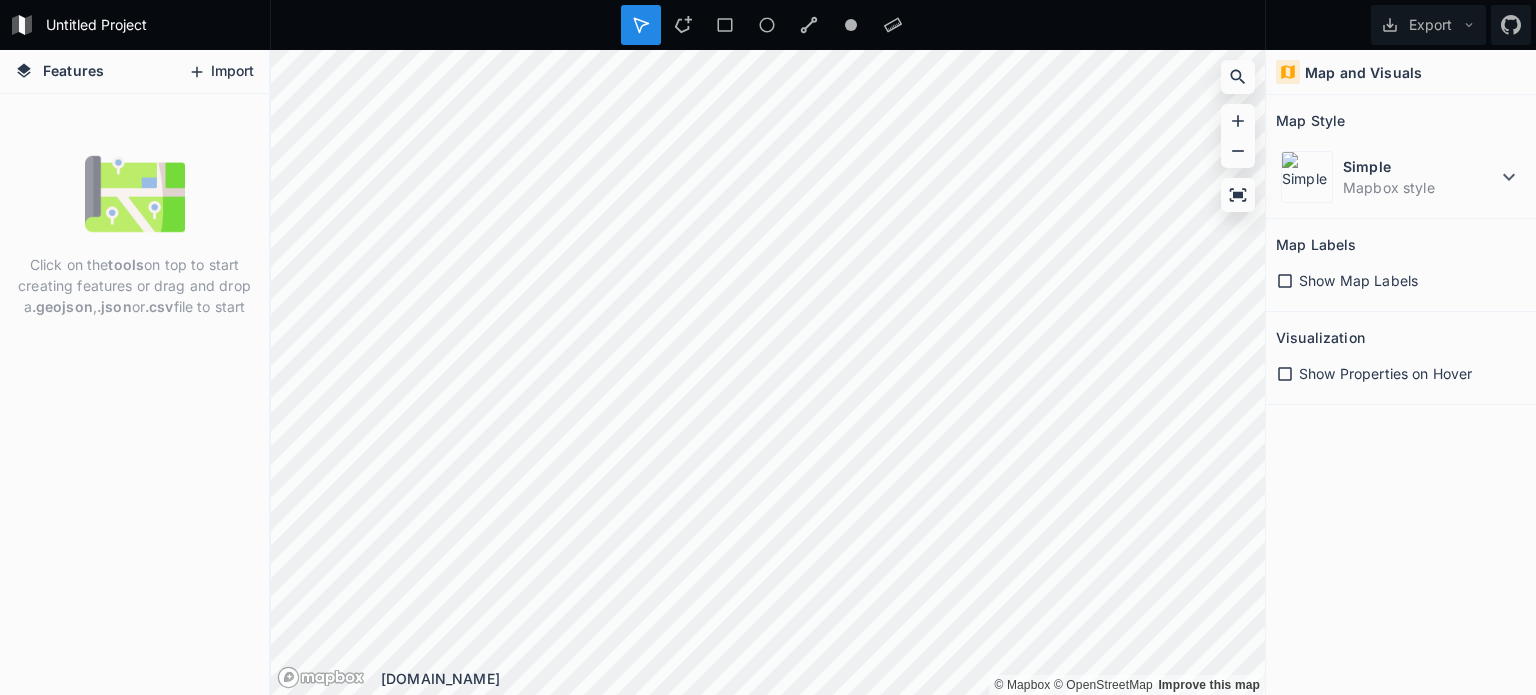click on "Import" at bounding box center [221, 72] 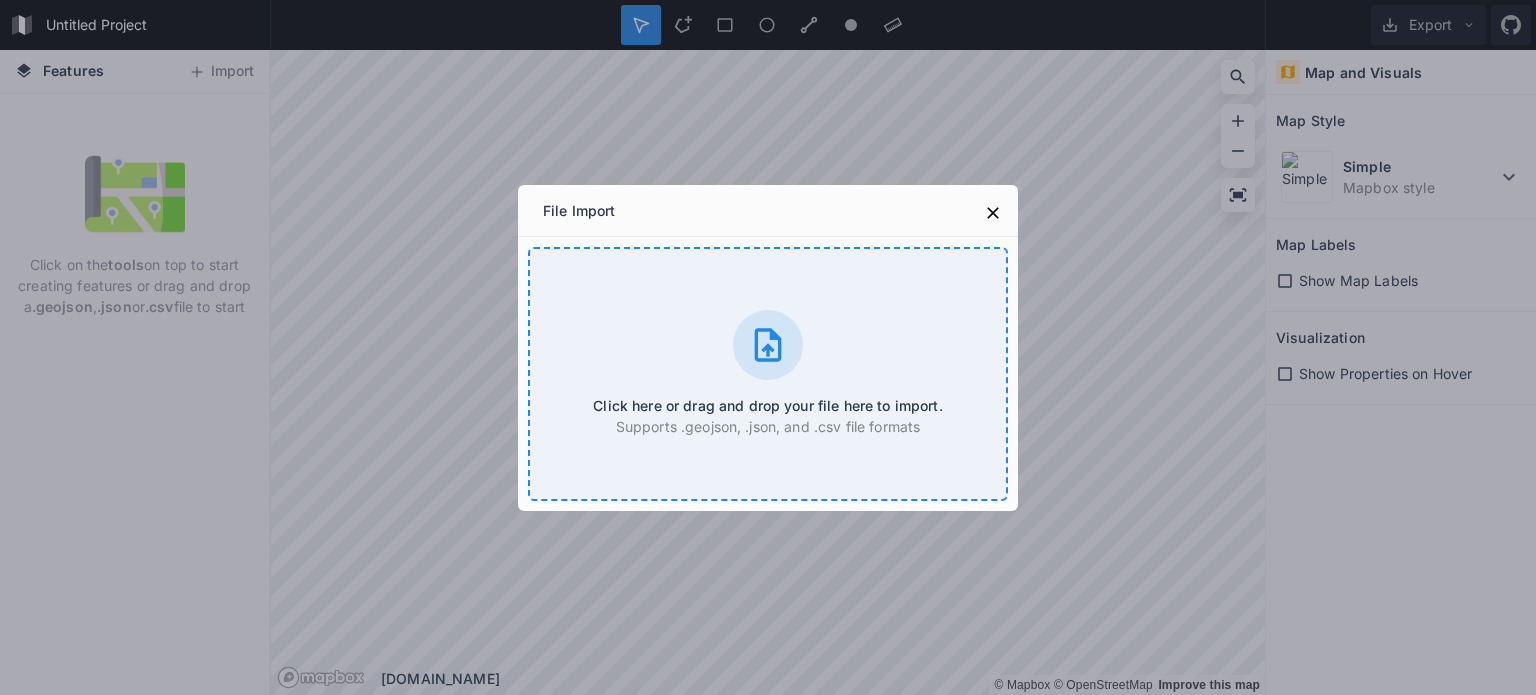 click 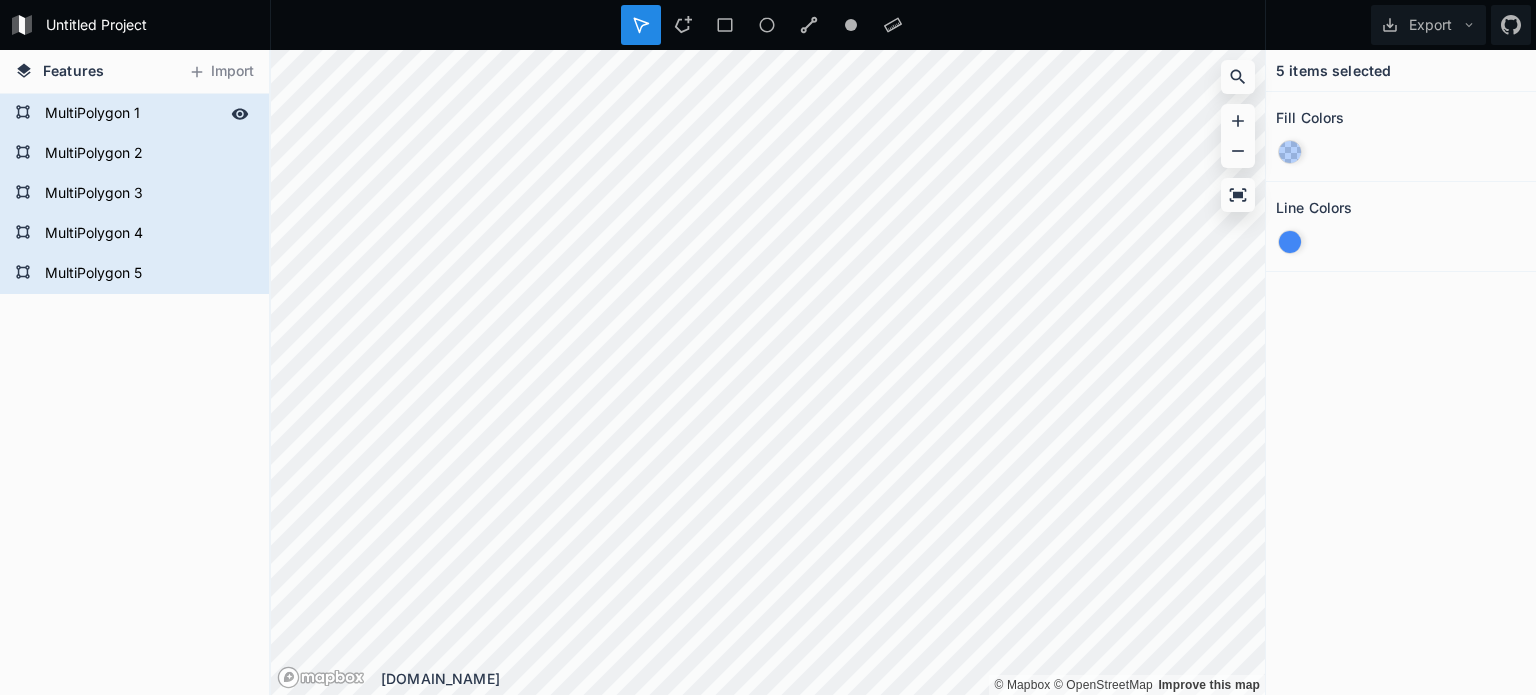 click 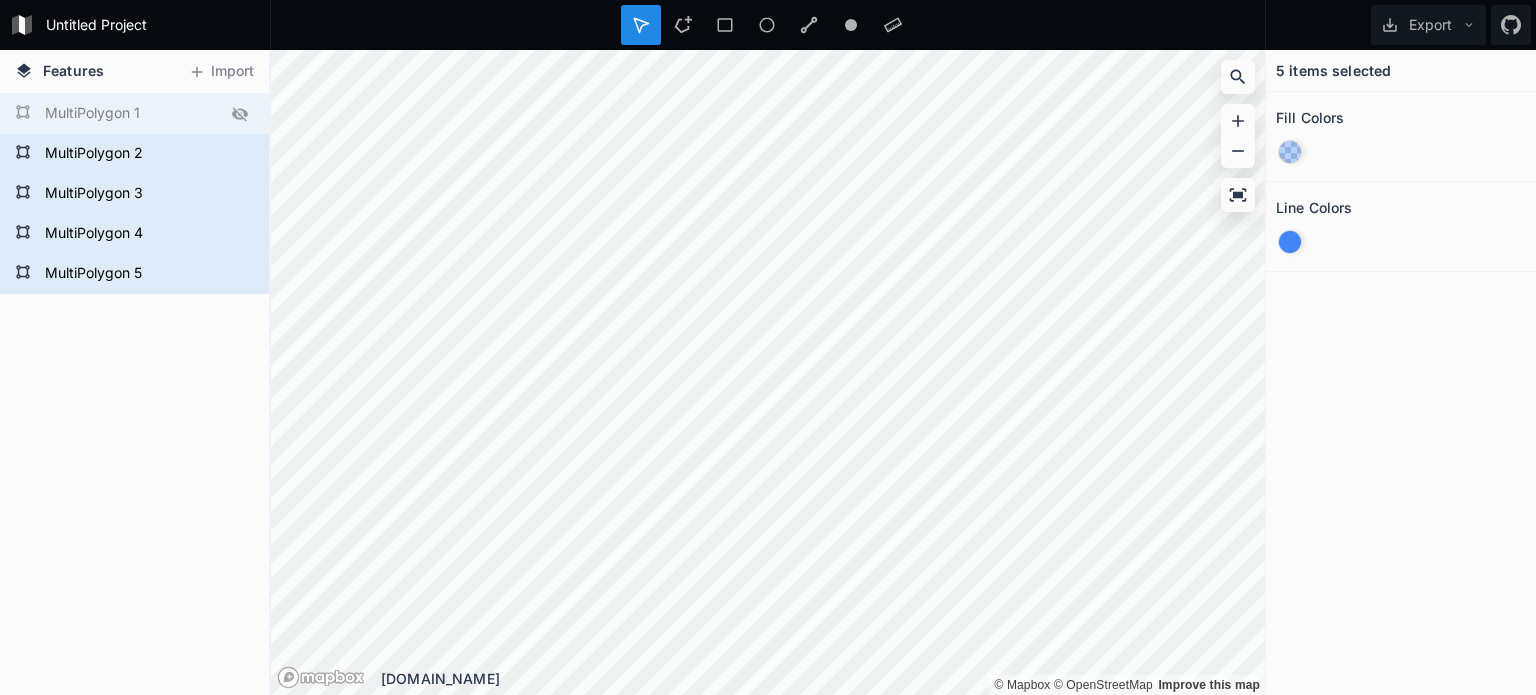 click 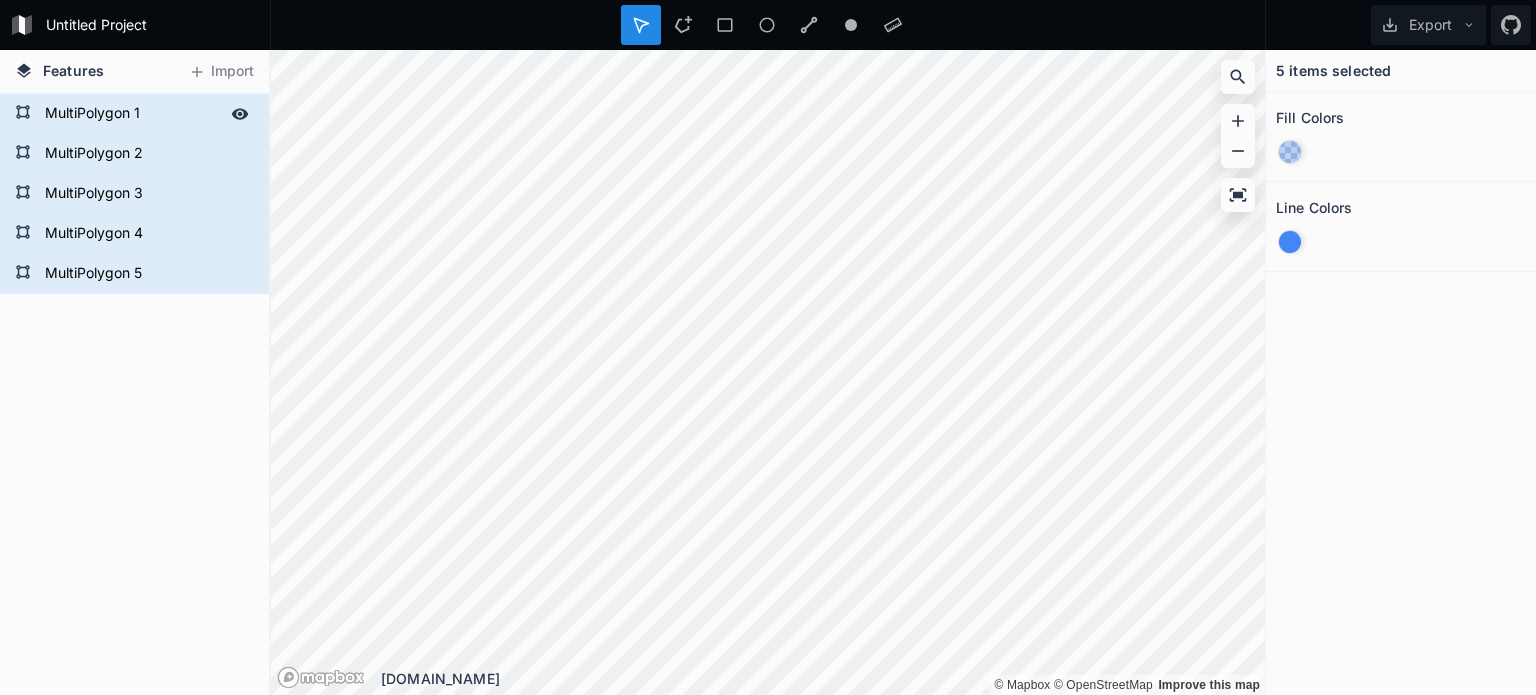 click on "MultiPolygon 1" at bounding box center (132, 114) 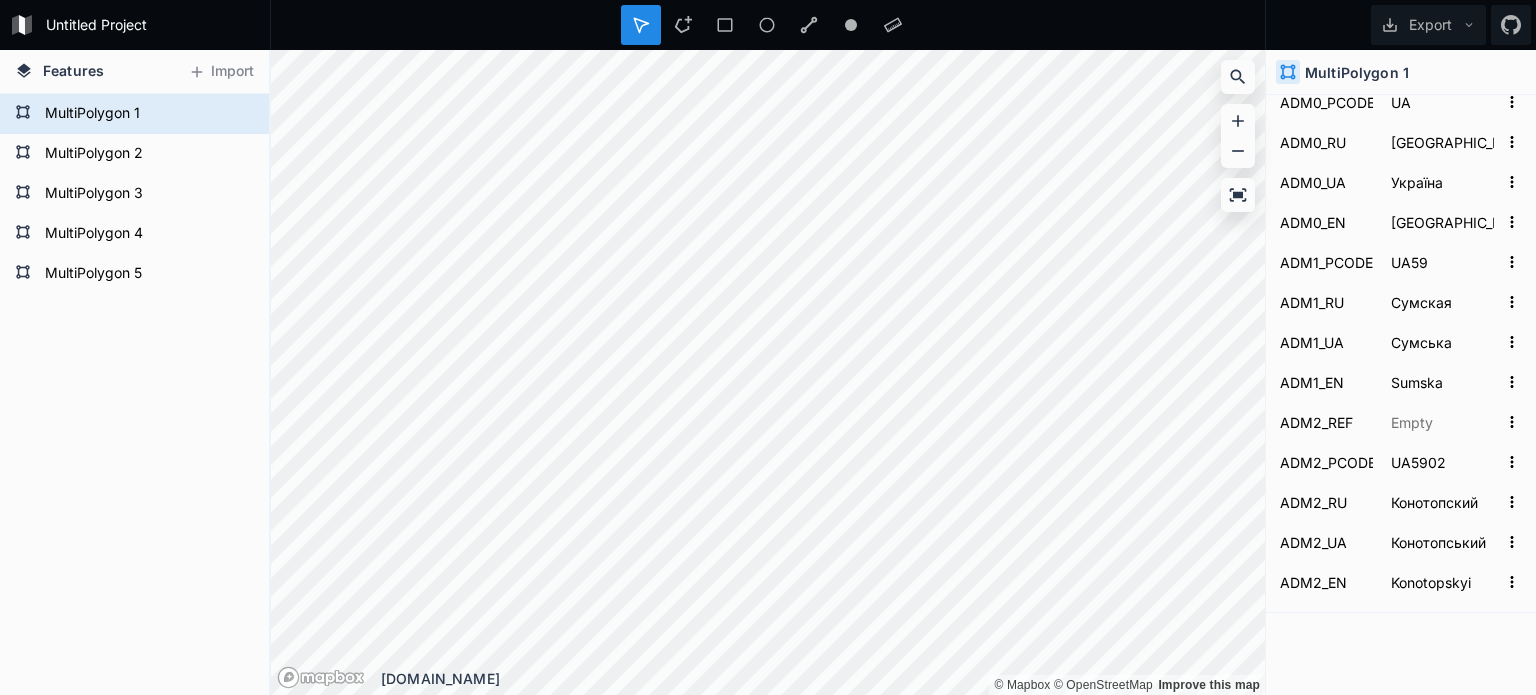 scroll, scrollTop: 0, scrollLeft: 0, axis: both 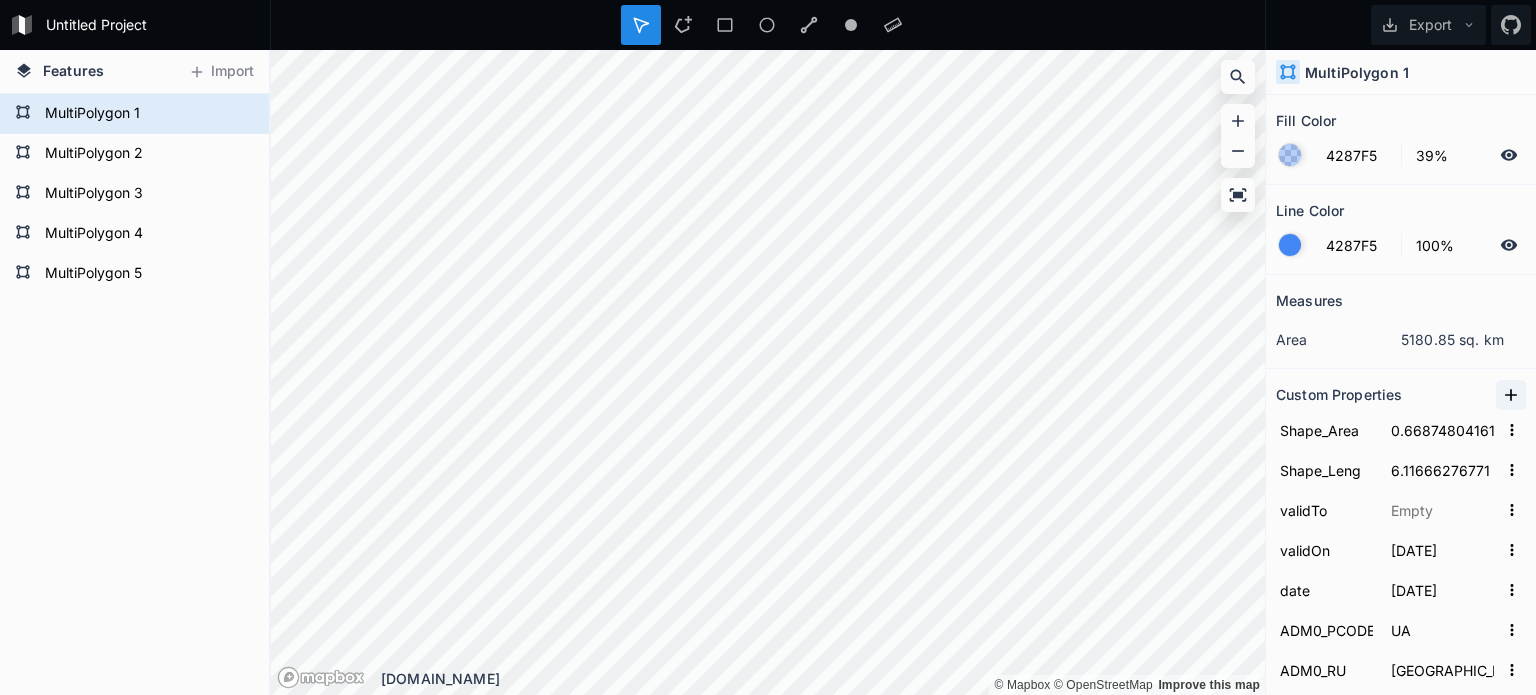 click 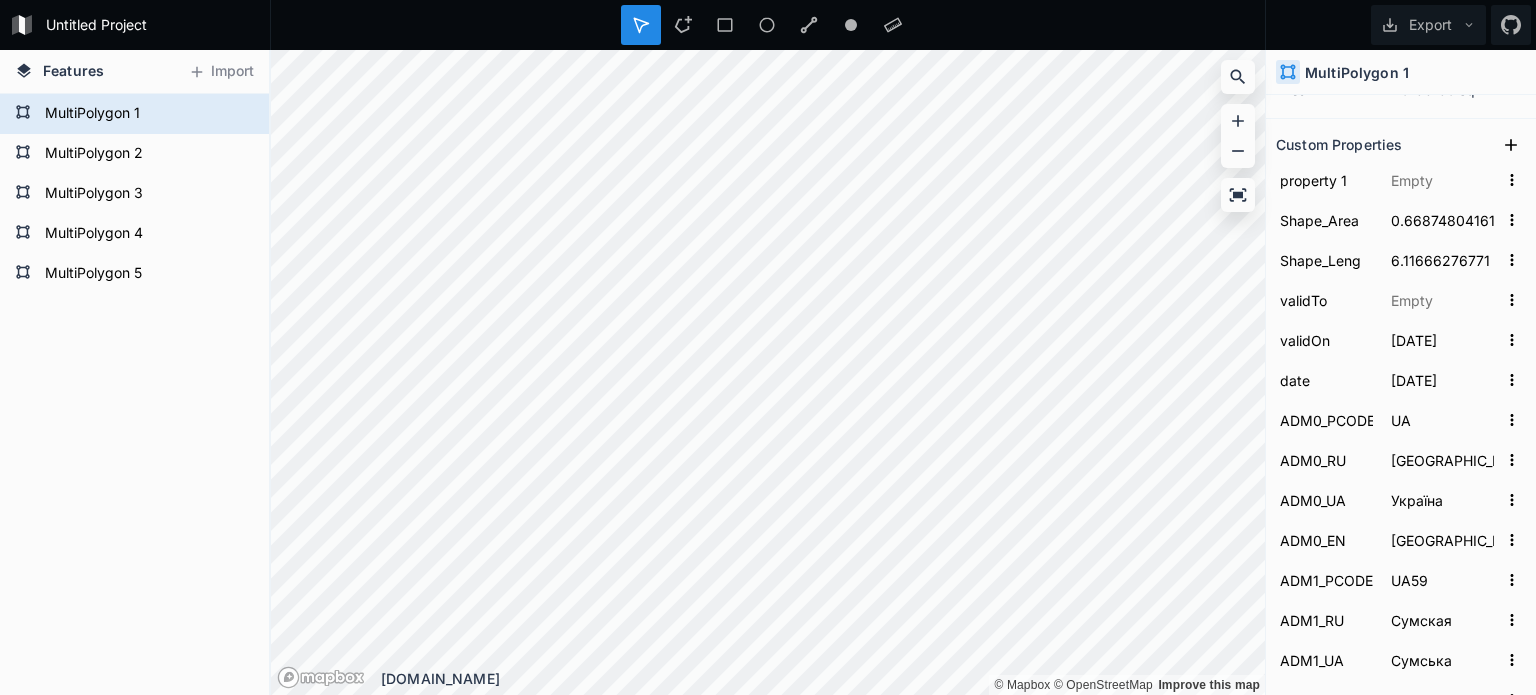 scroll, scrollTop: 271, scrollLeft: 0, axis: vertical 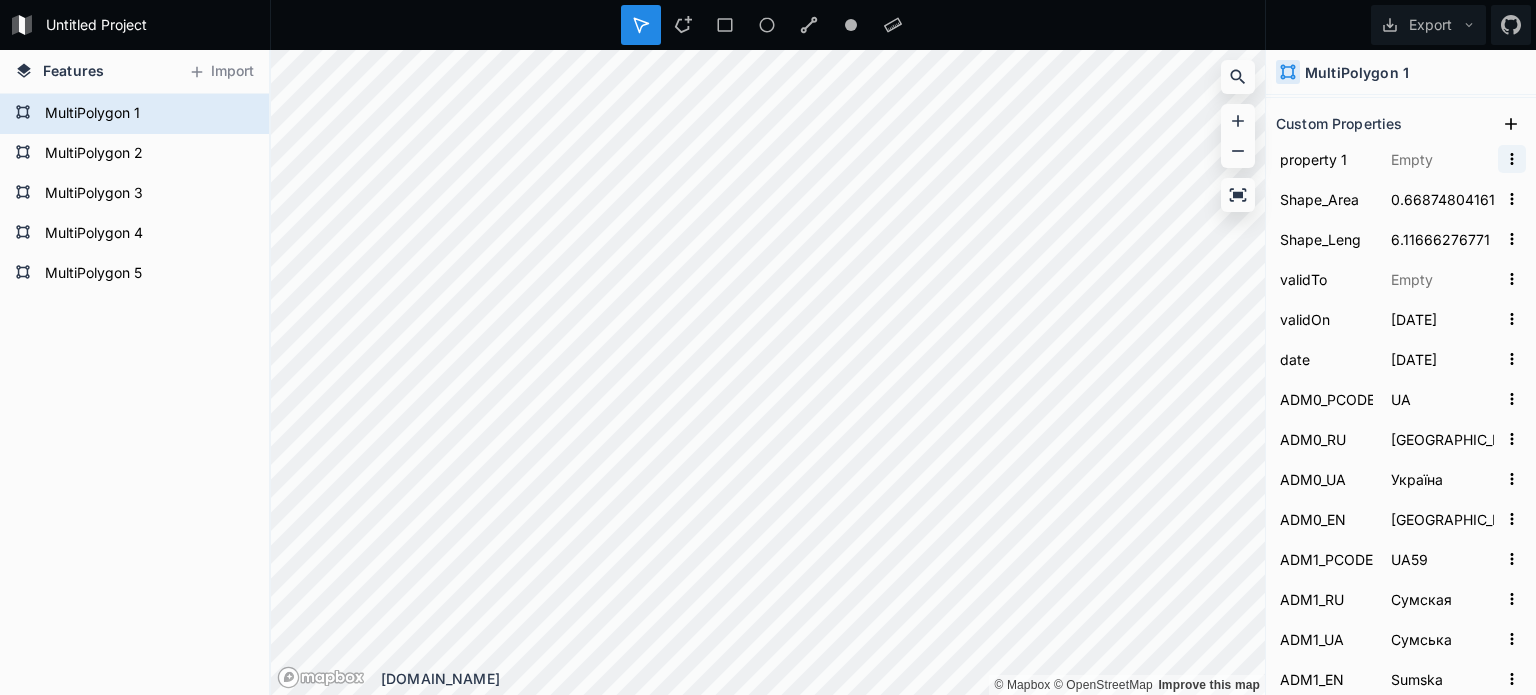 click 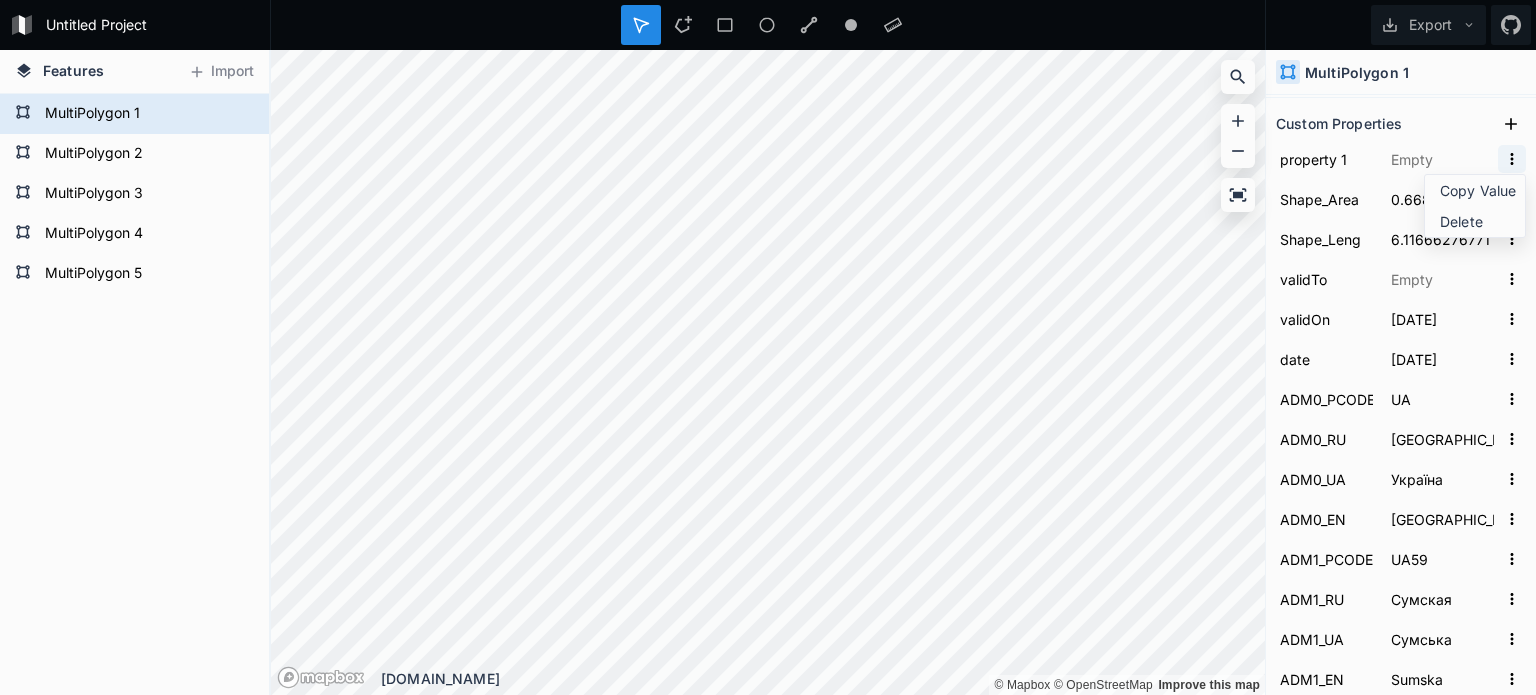 click 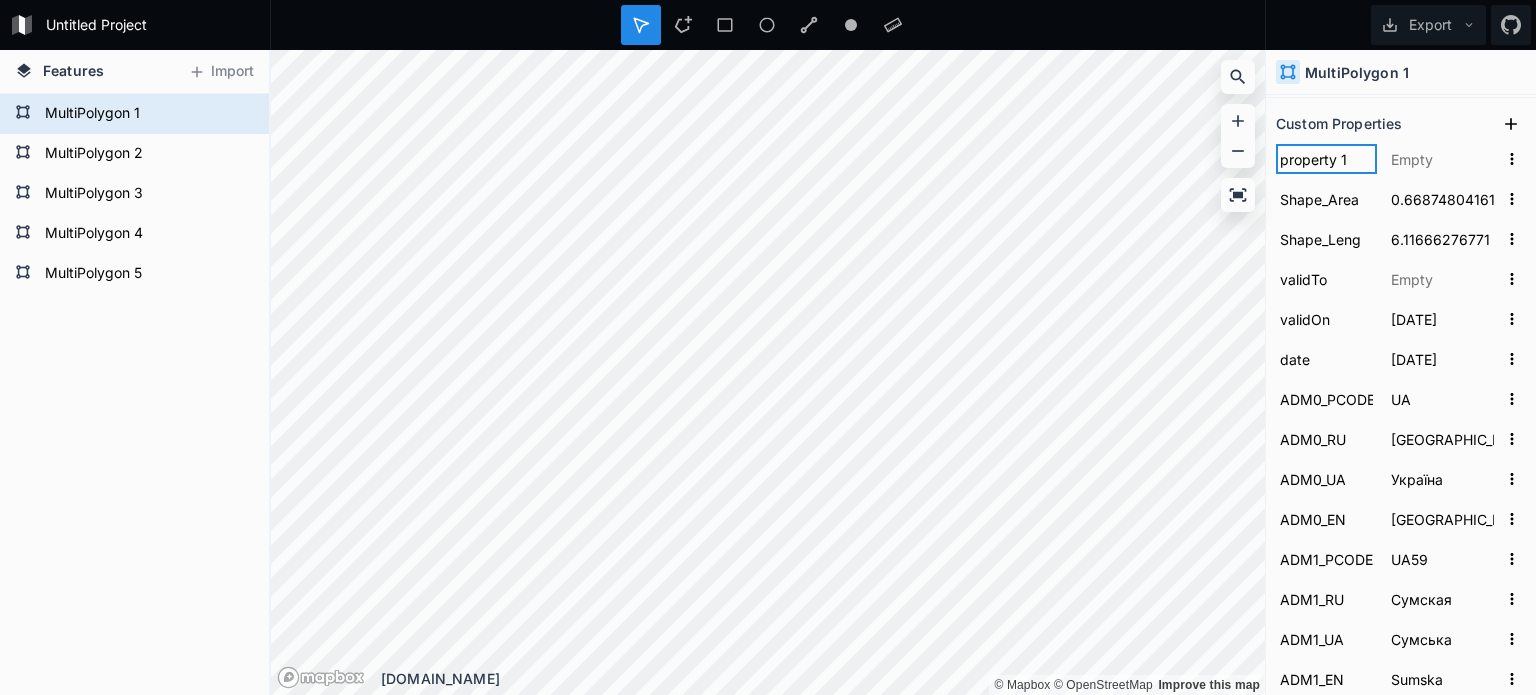 click on "property 1" at bounding box center (1326, 159) 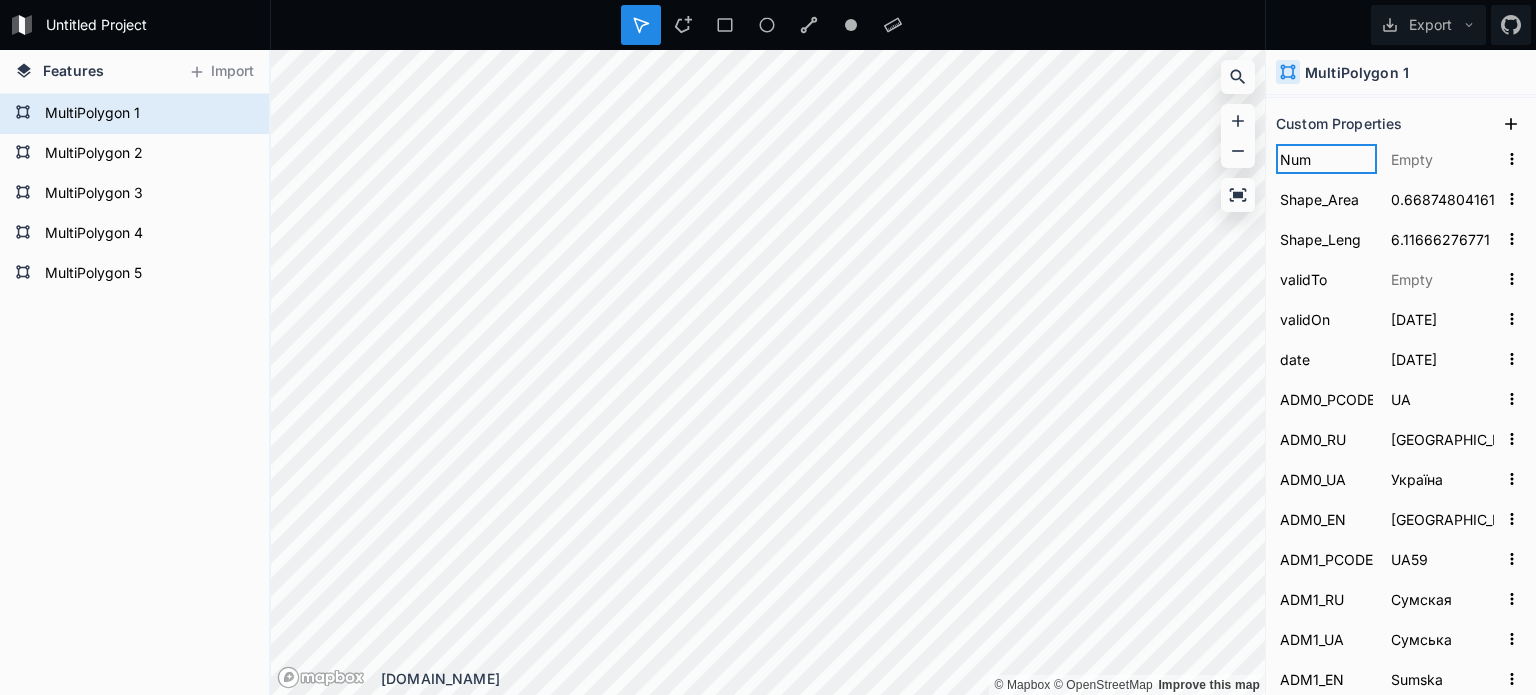 type on "Num1" 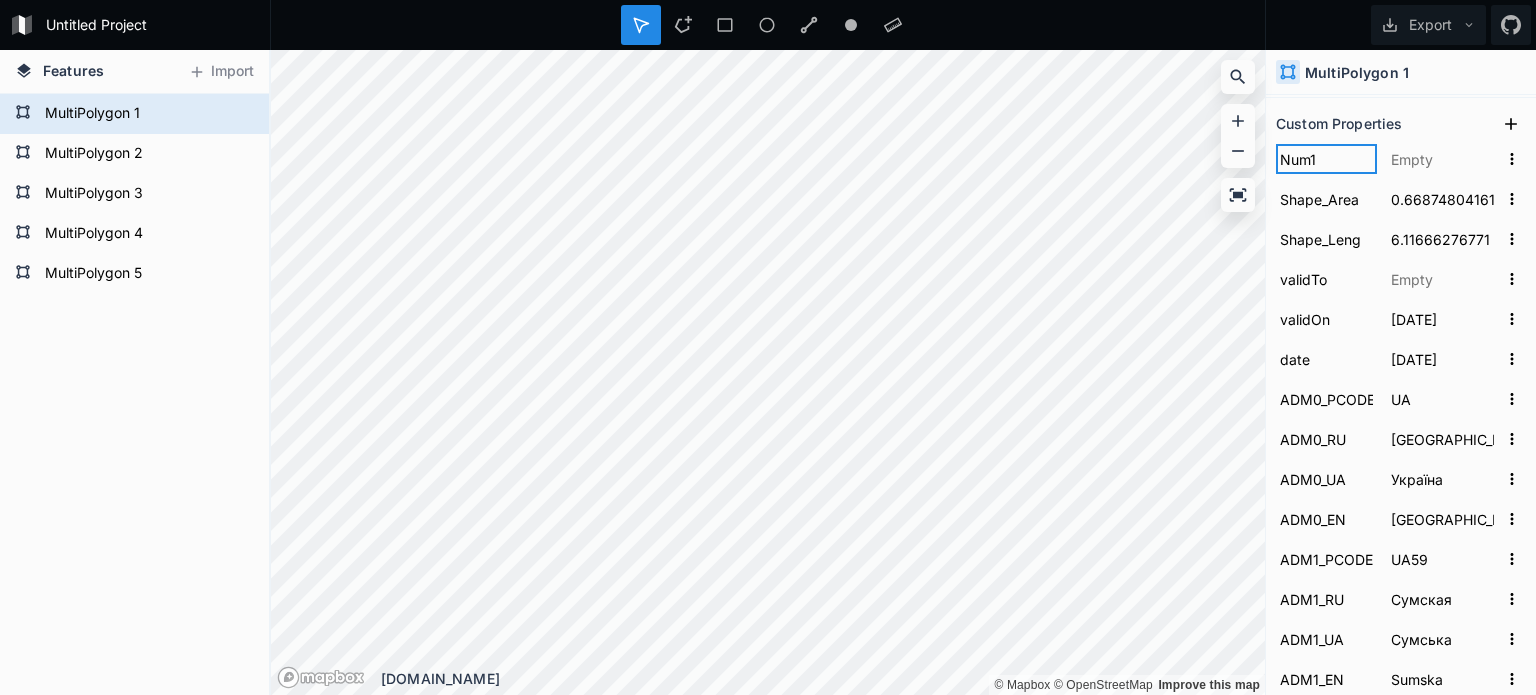 scroll, scrollTop: 7, scrollLeft: 0, axis: vertical 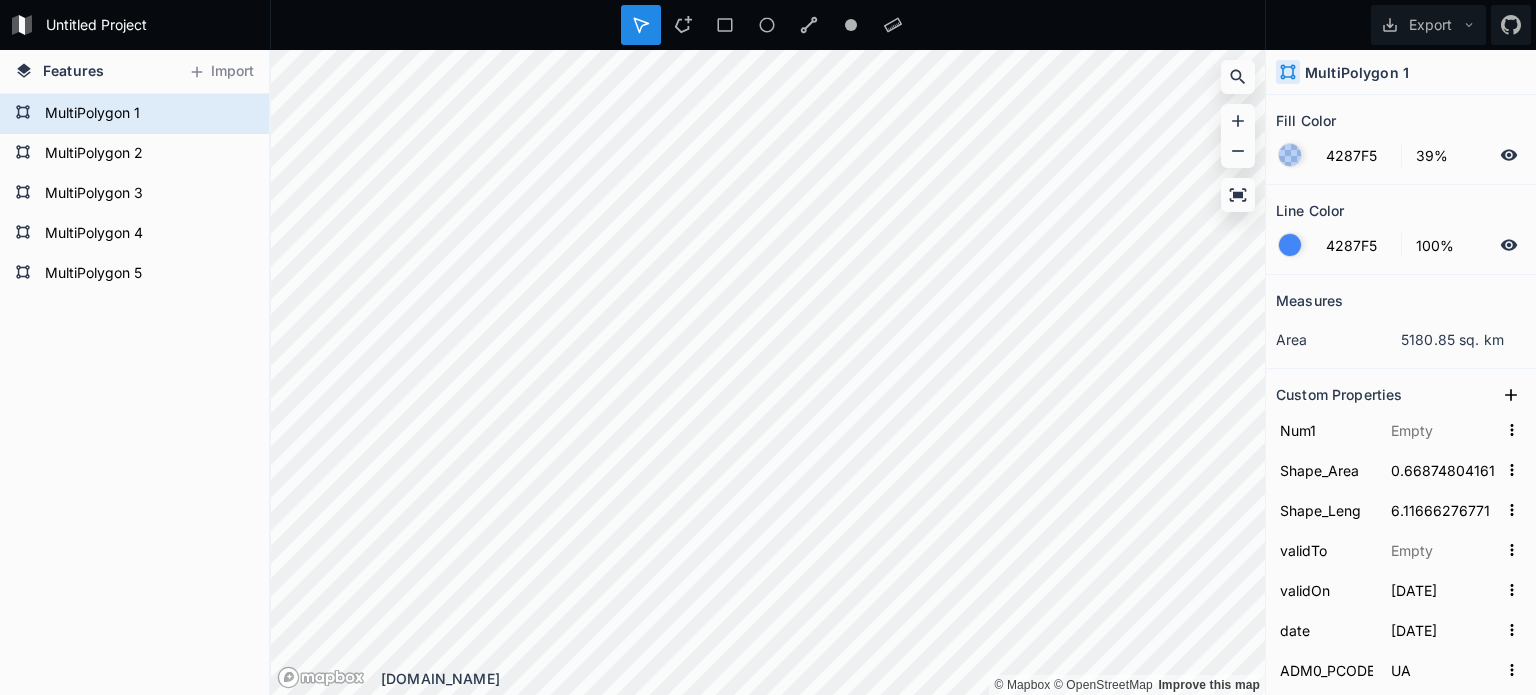 click 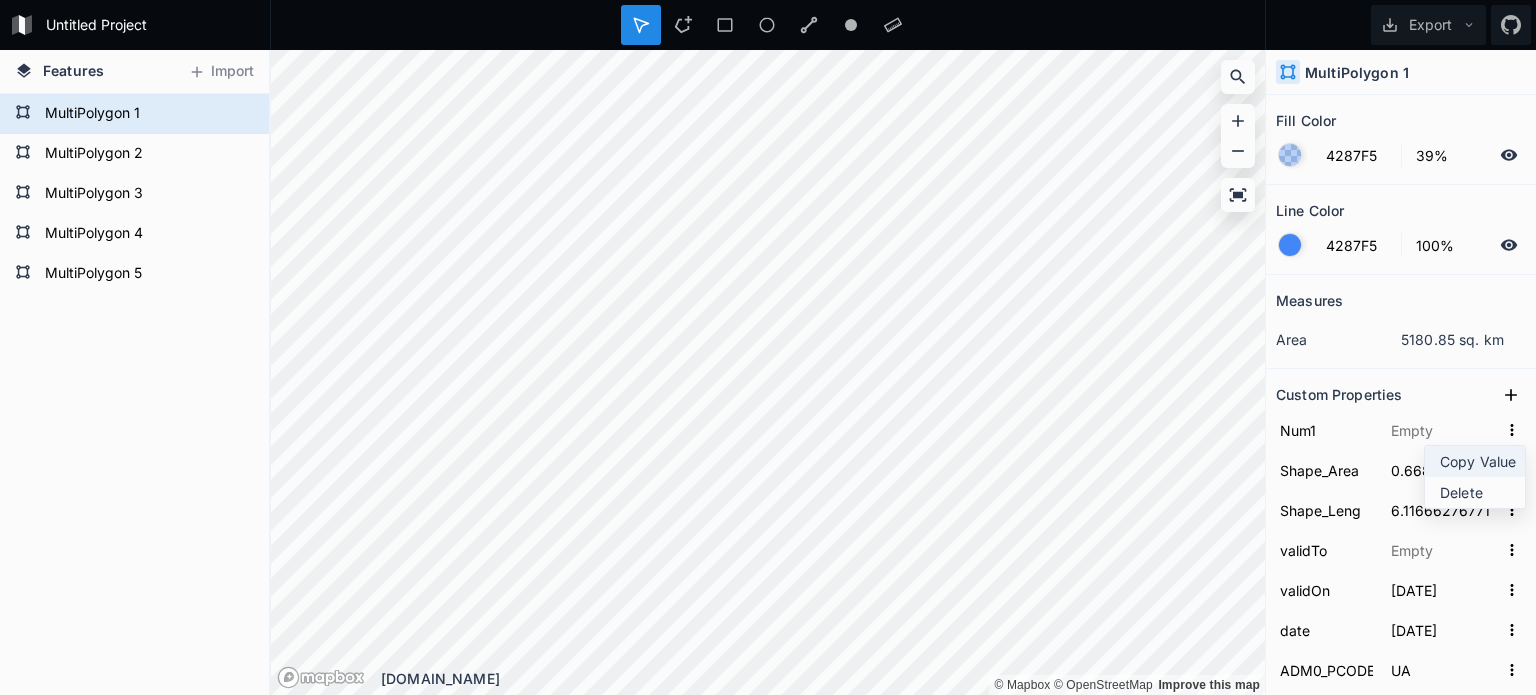 click on "Copy Value" at bounding box center (1480, 461) 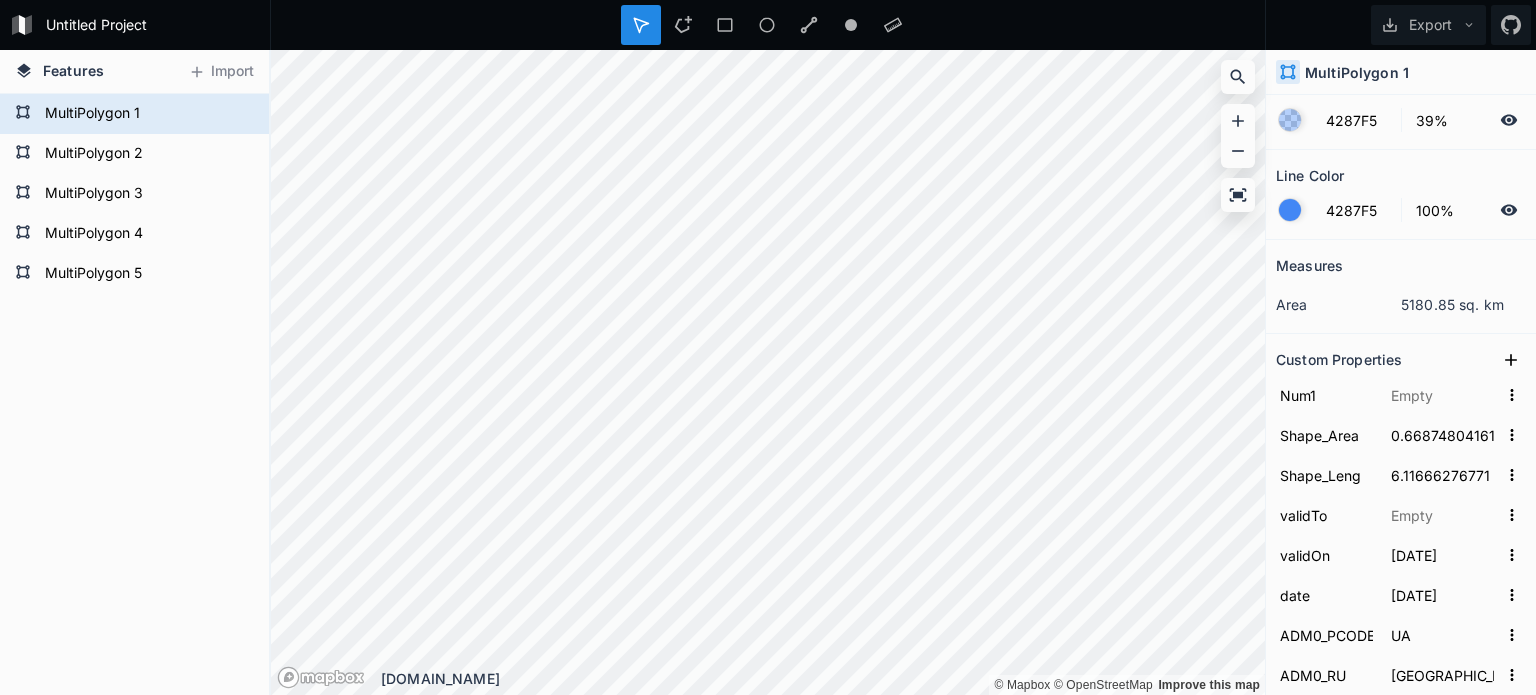 scroll, scrollTop: 0, scrollLeft: 0, axis: both 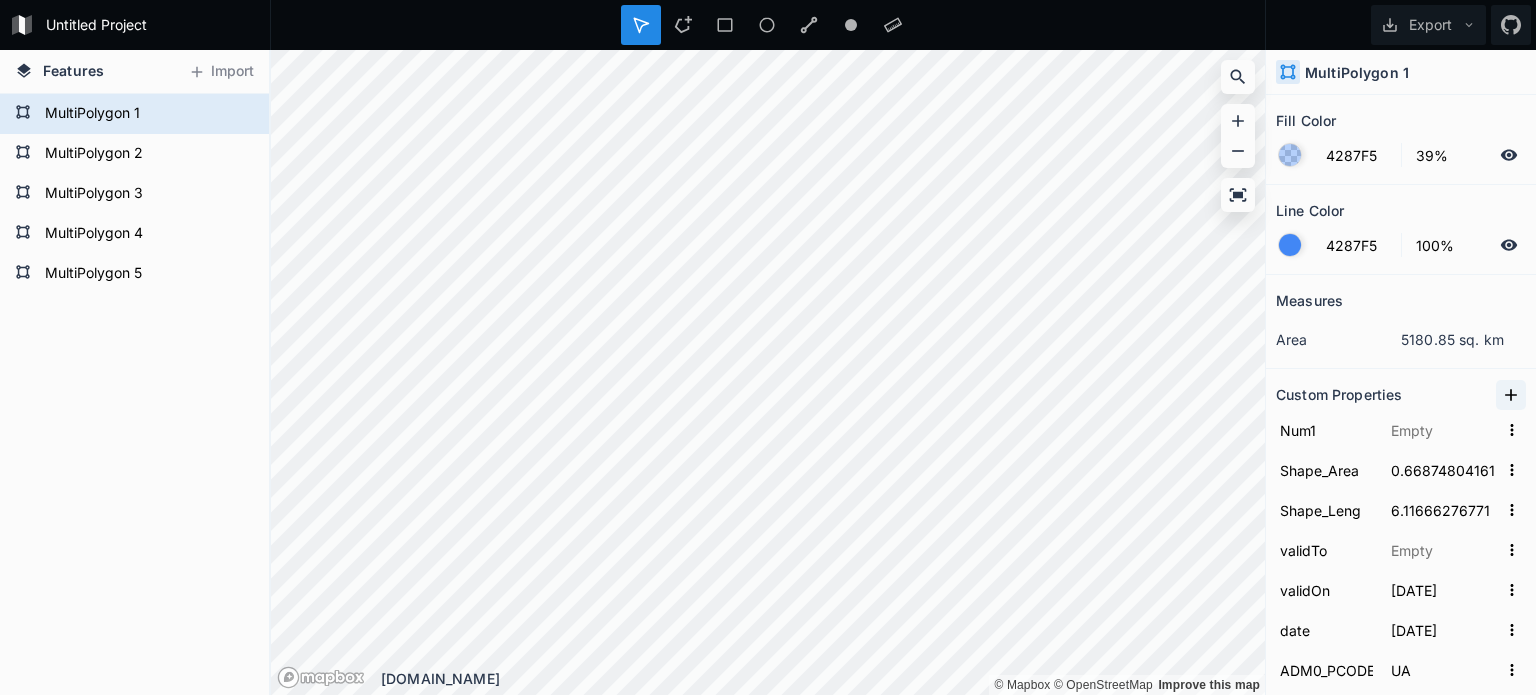 click 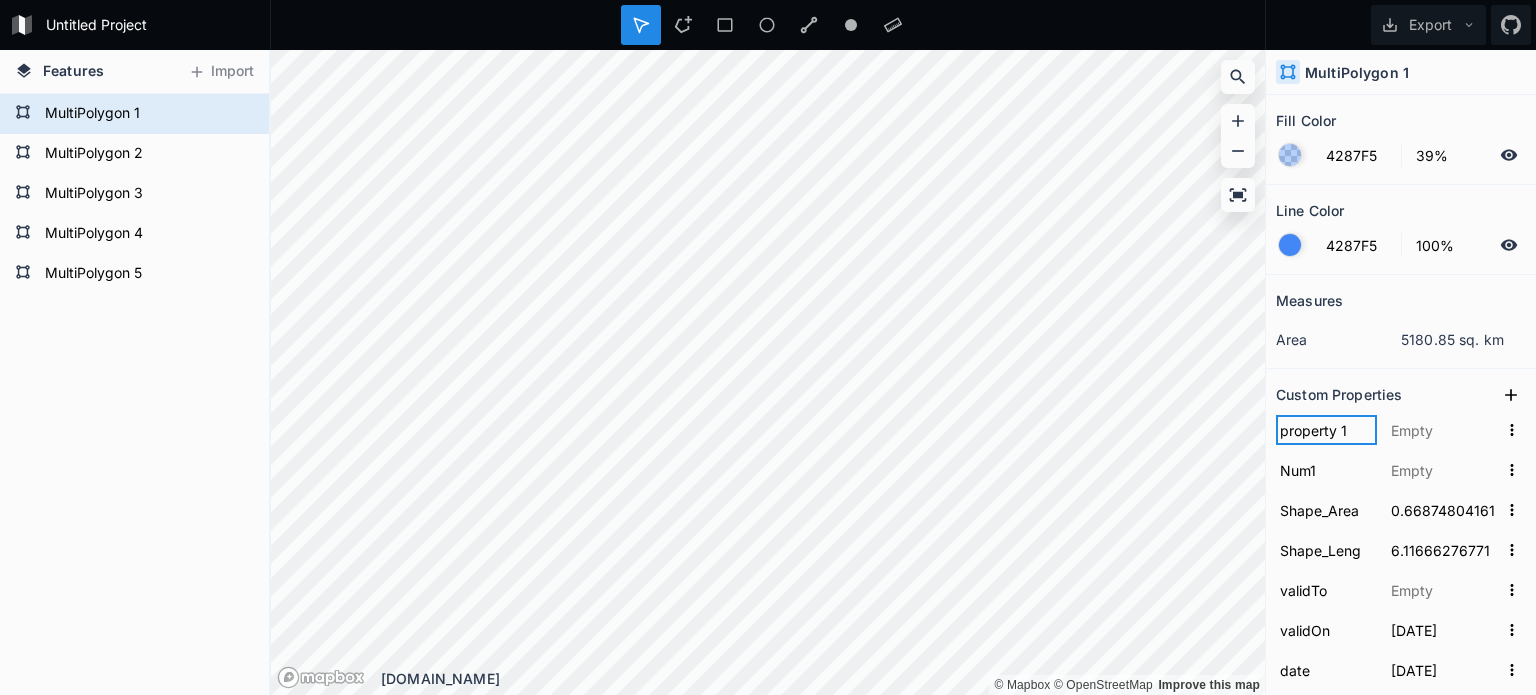 click on "property 1" at bounding box center [1326, 430] 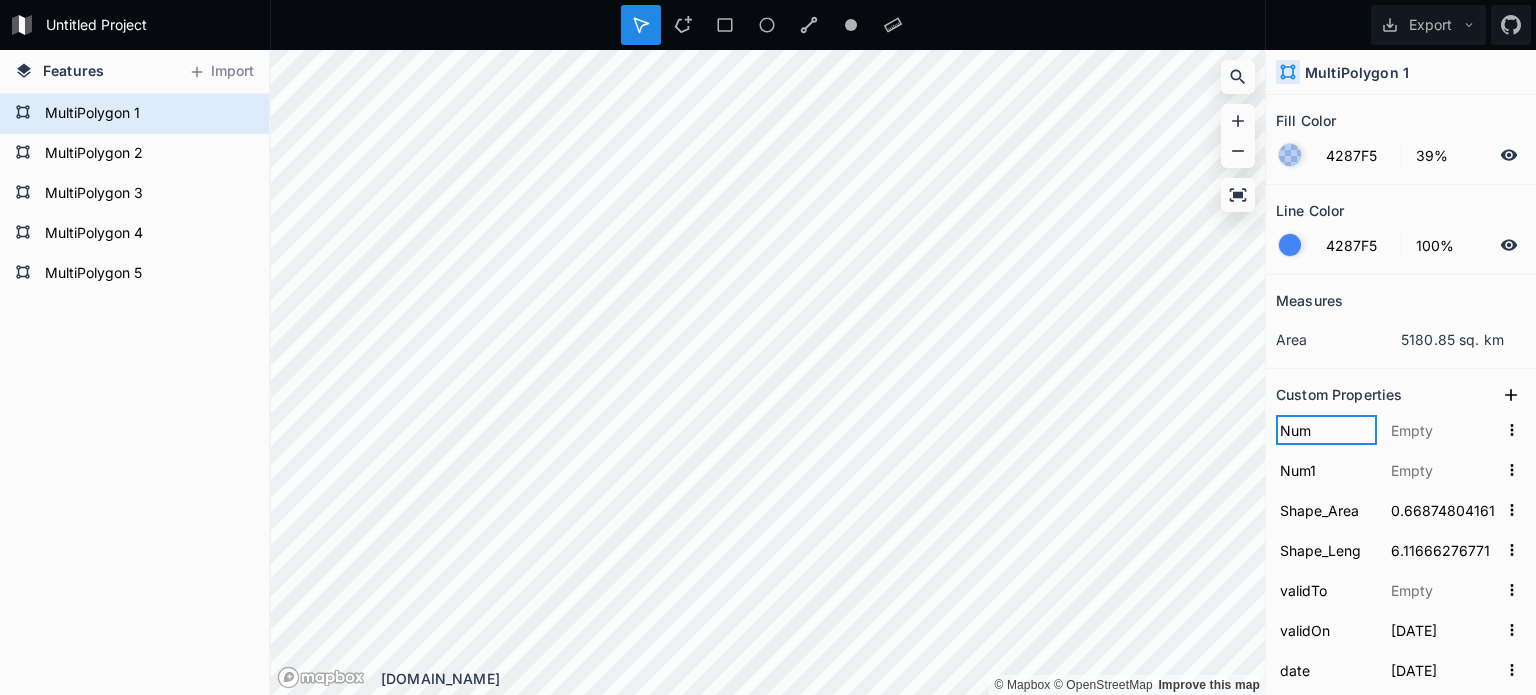 type on "Num2" 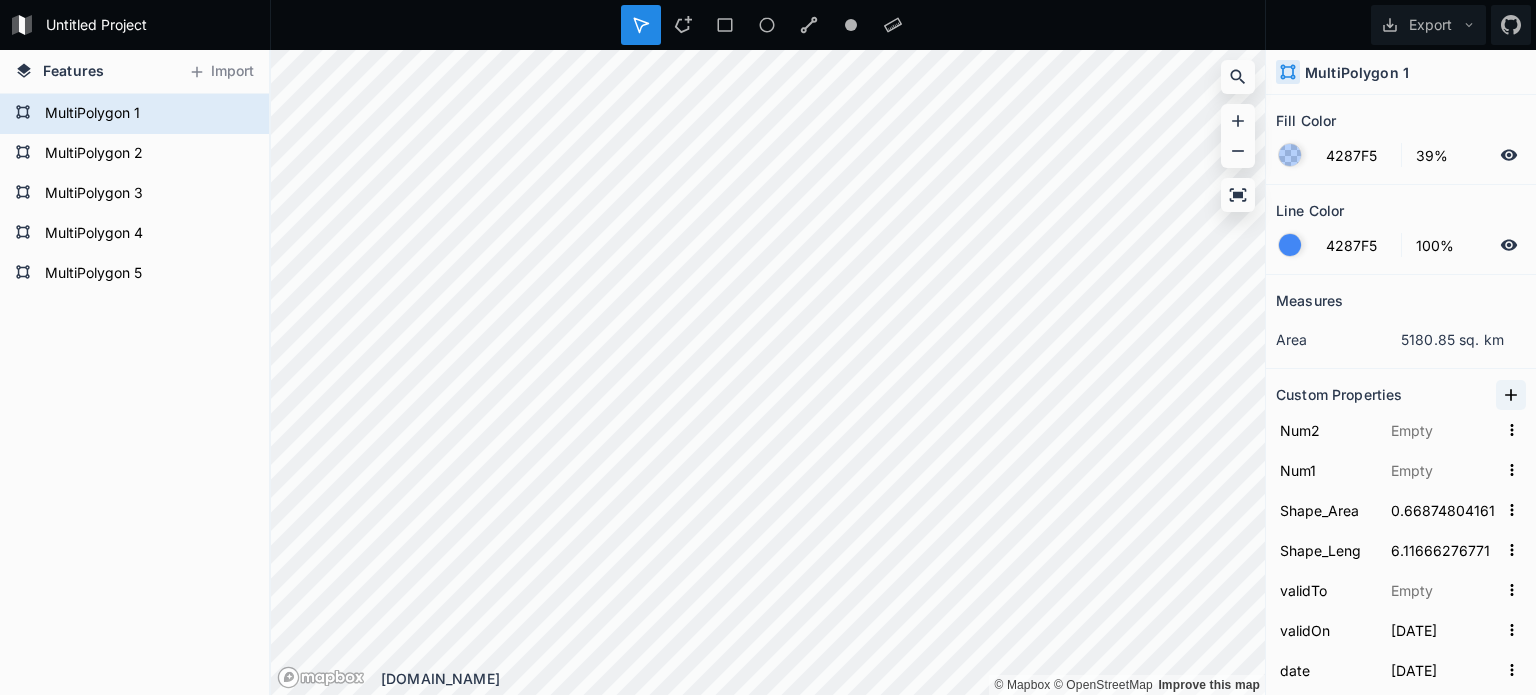 click 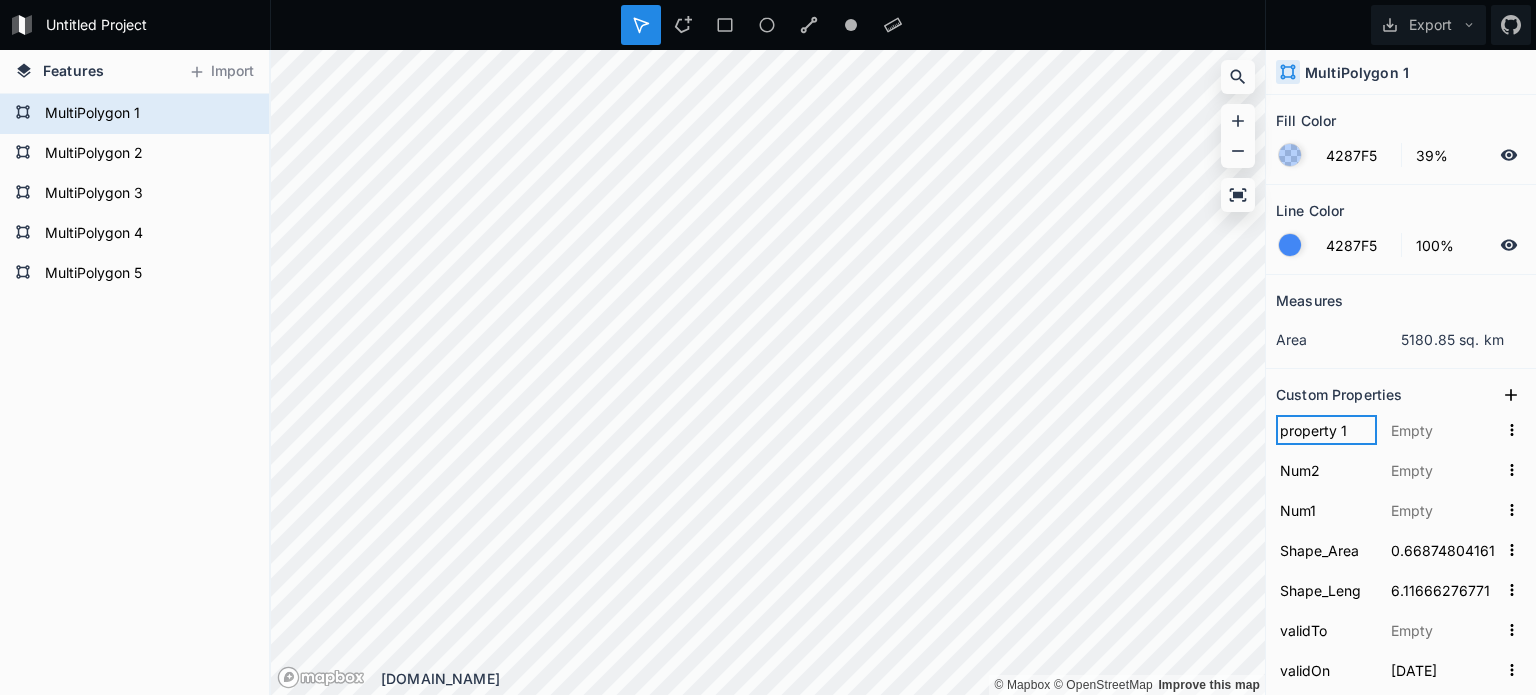 click on "property 1" at bounding box center [1326, 430] 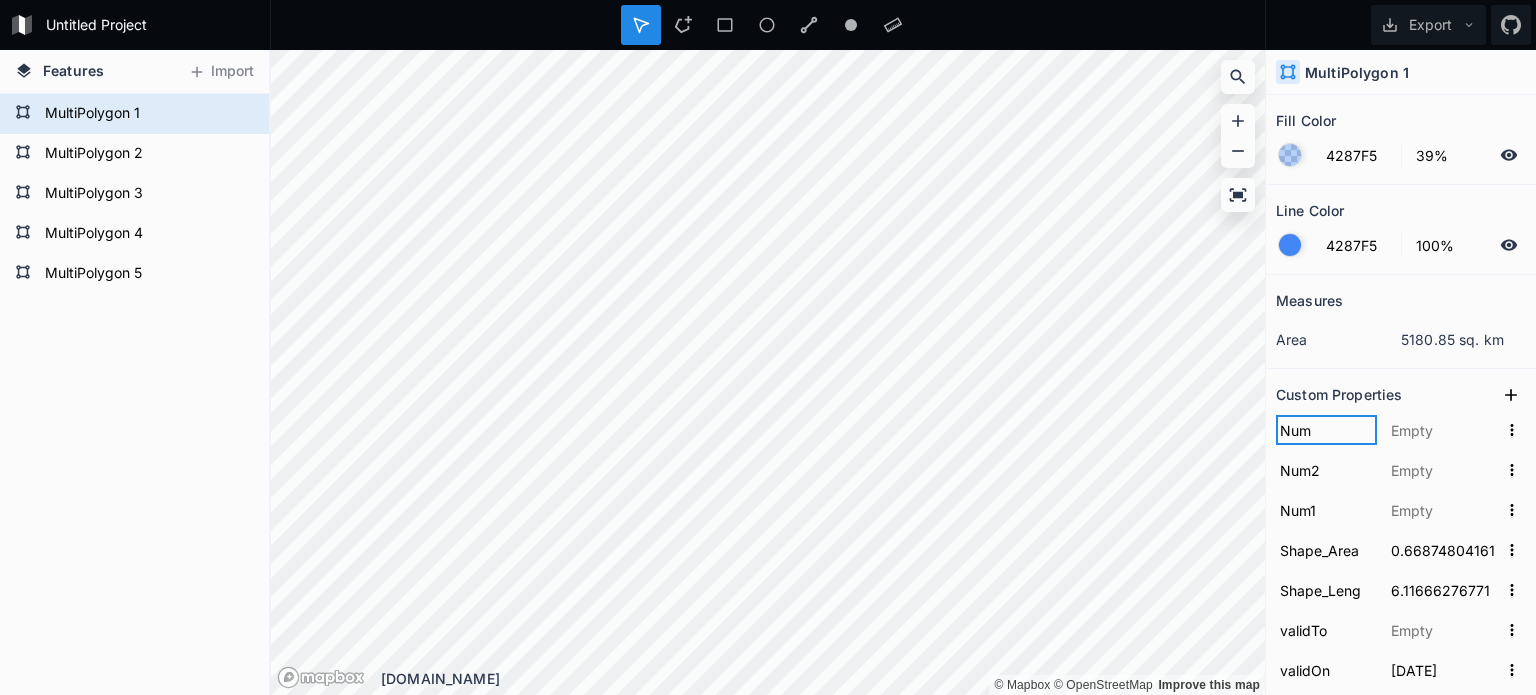 type on "Num3" 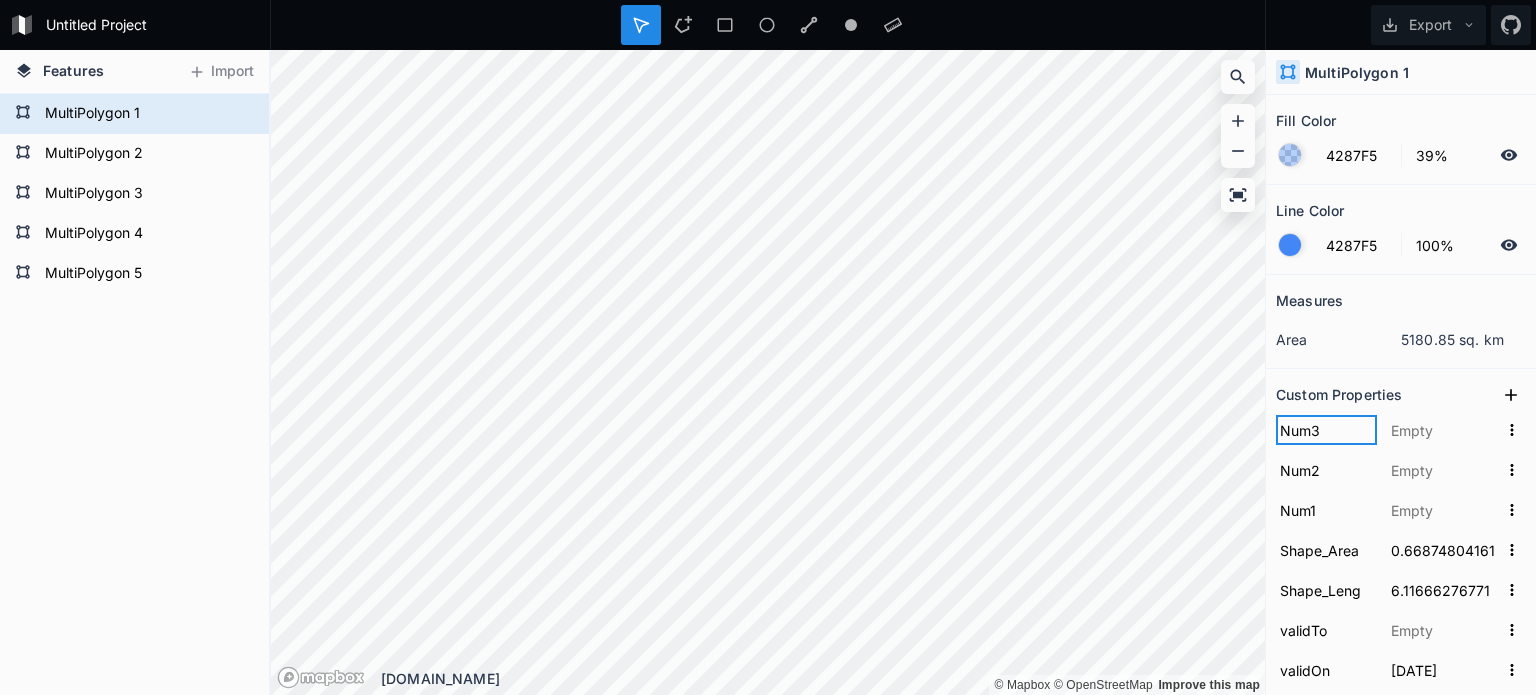 click at bounding box center [0, 0] 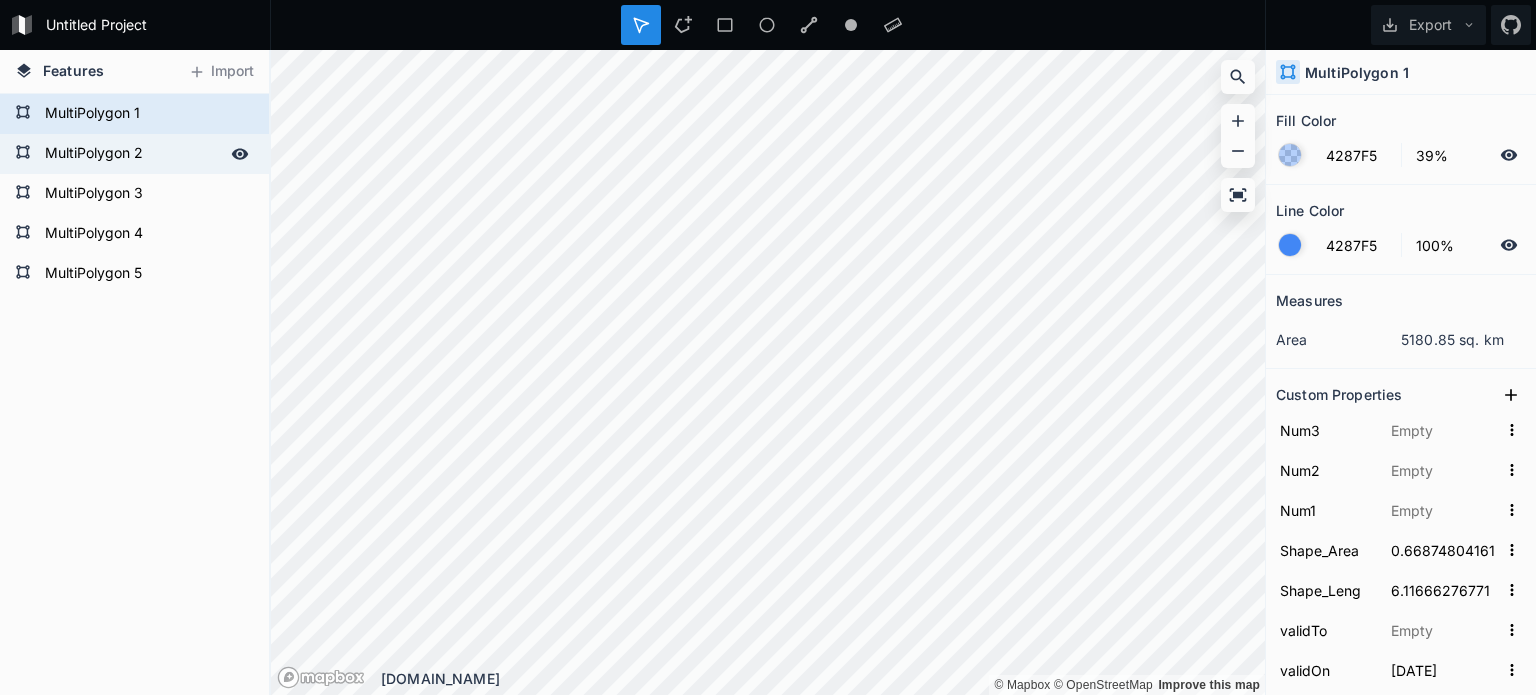 click on "MultiPolygon 2" at bounding box center (132, 154) 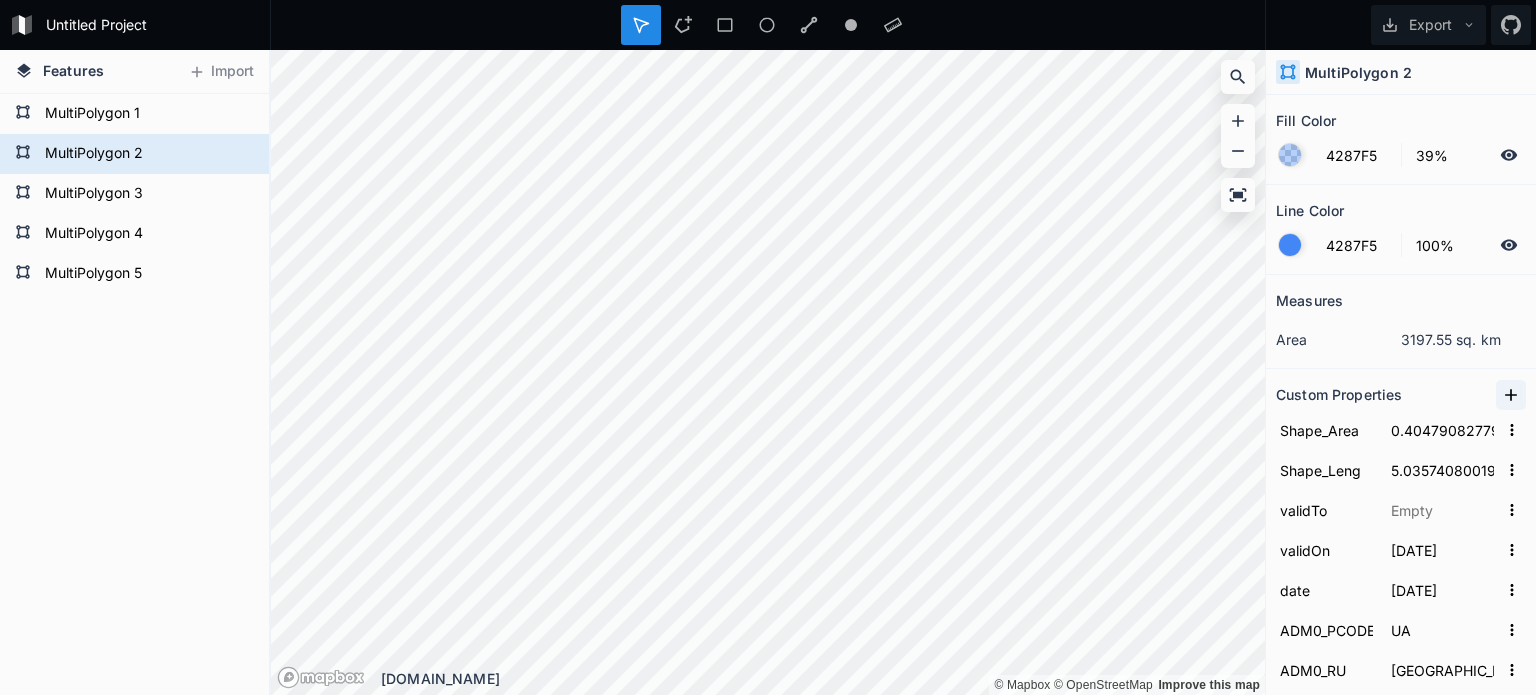 click 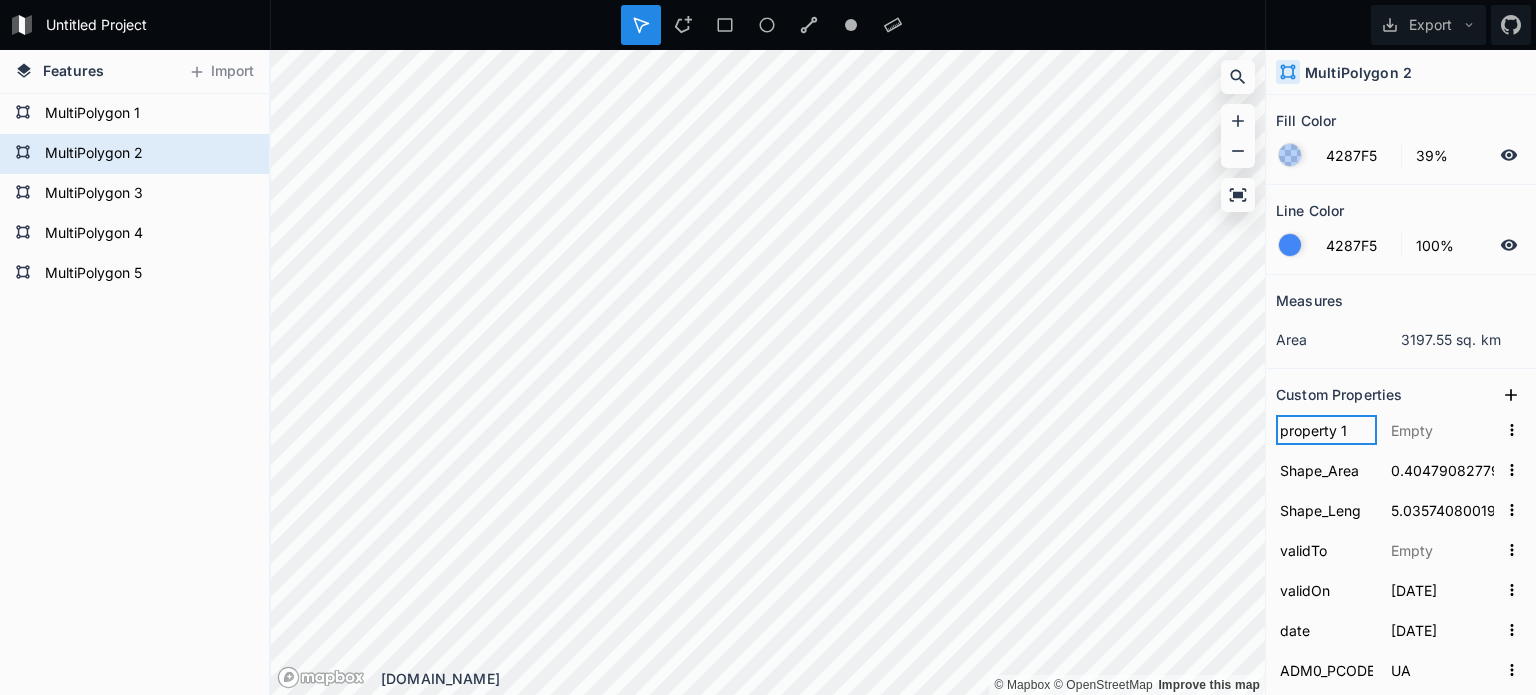 click on "property 1" at bounding box center (1326, 430) 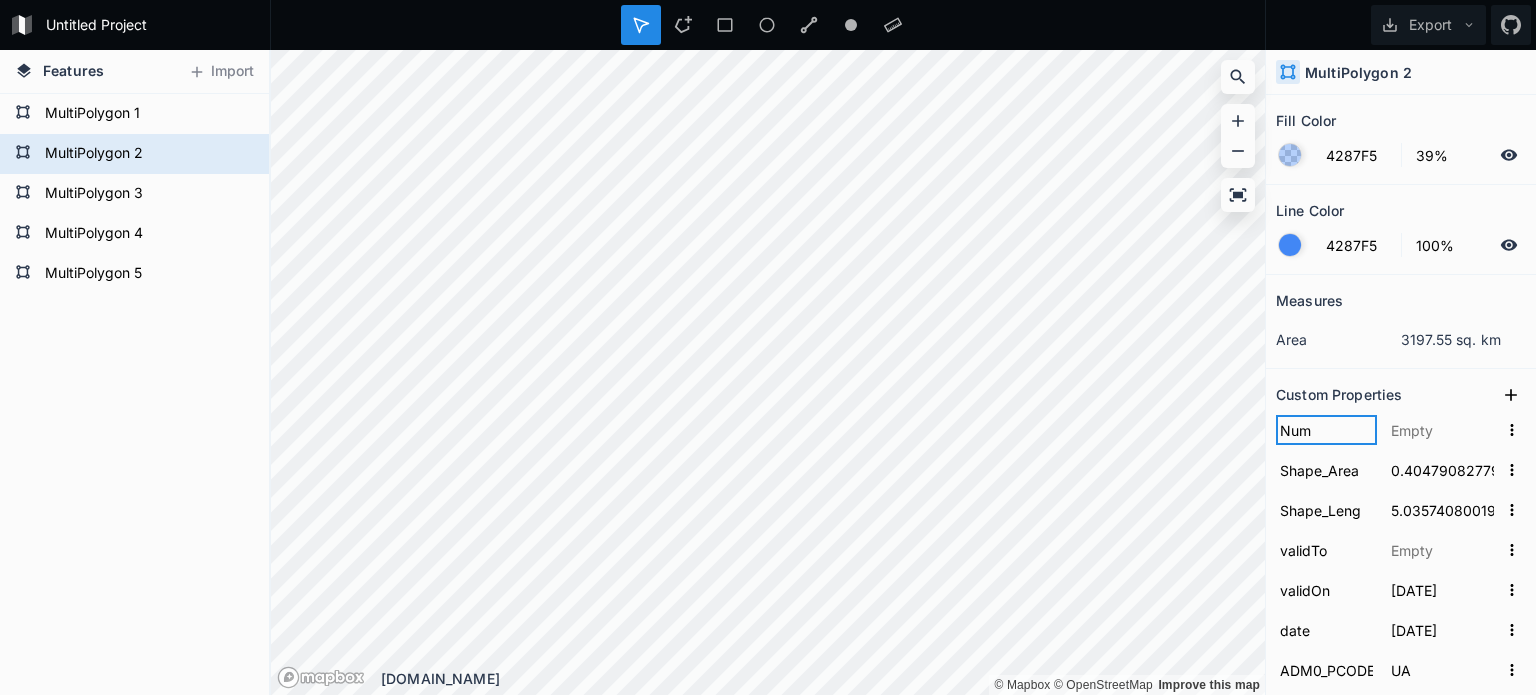 type on "Num1" 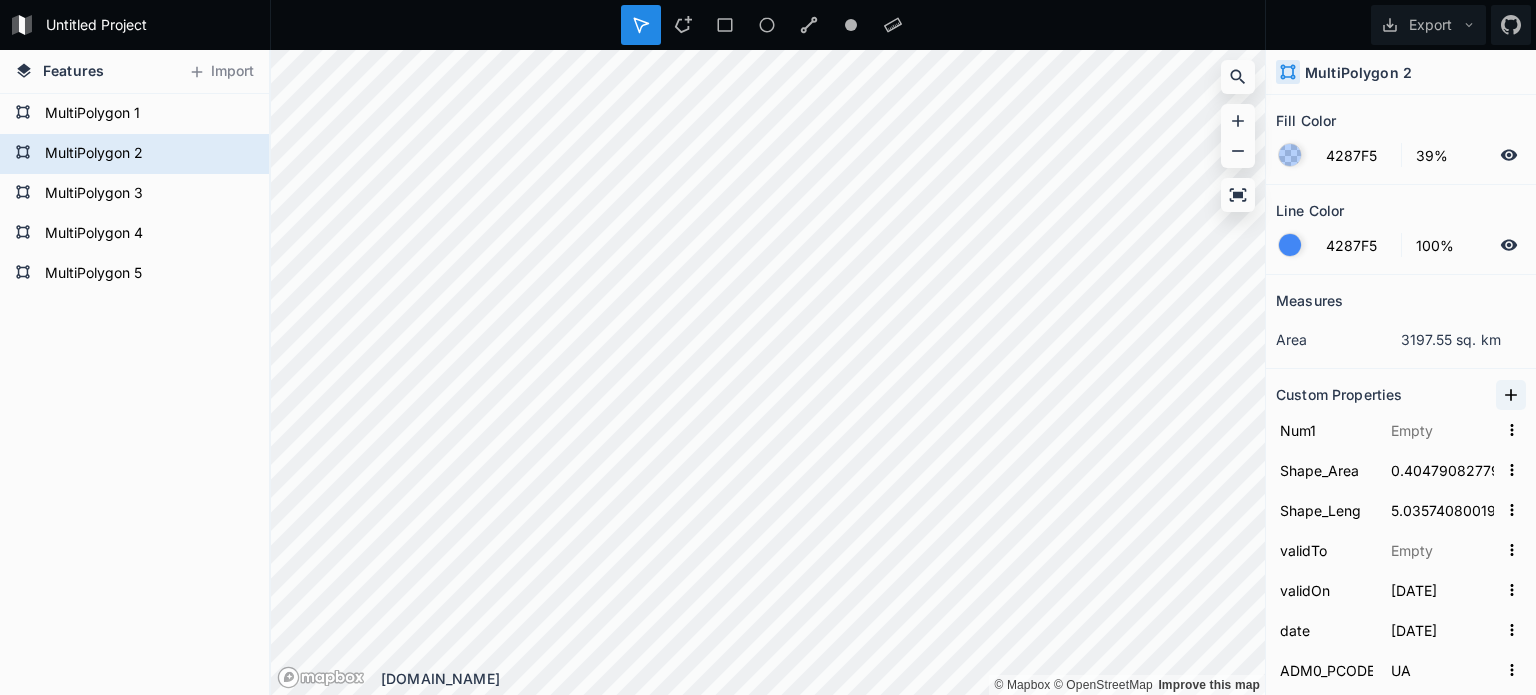 click 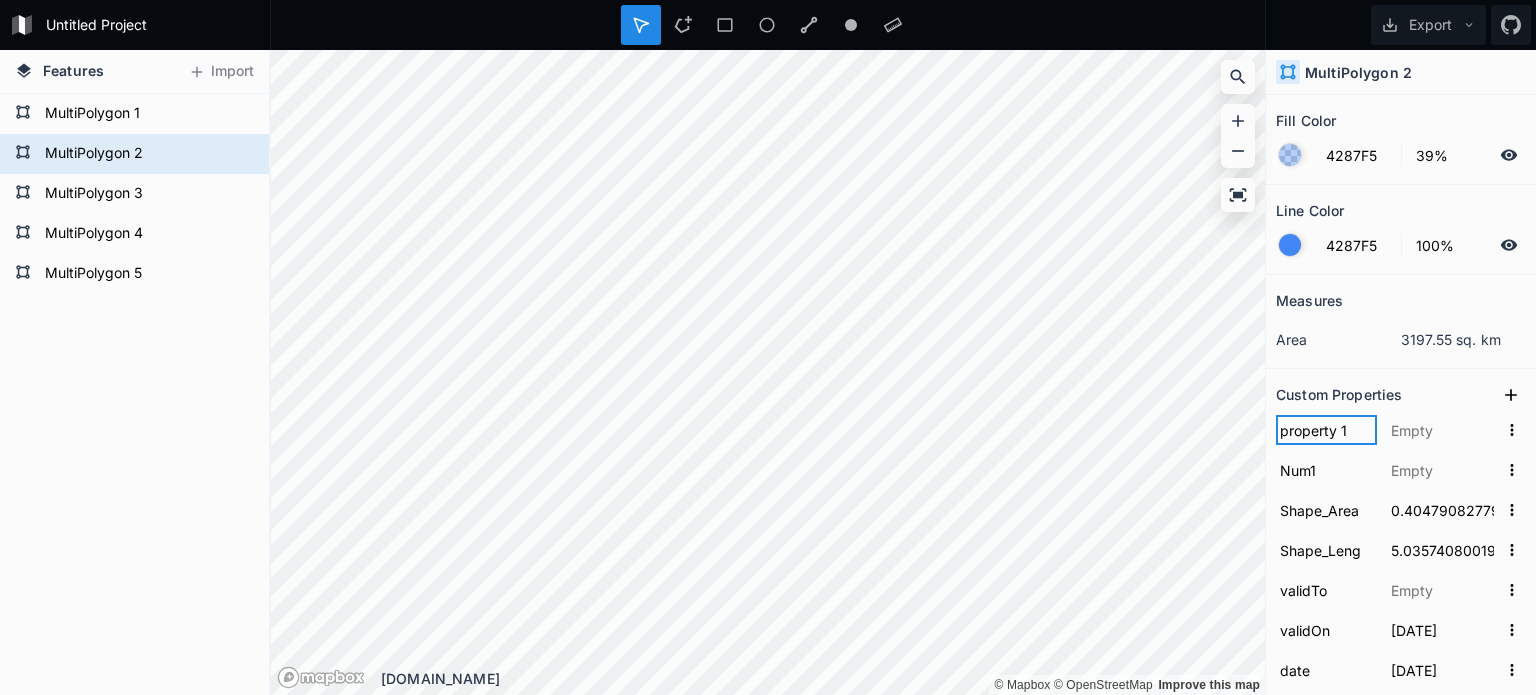 click on "property 1" at bounding box center (1326, 430) 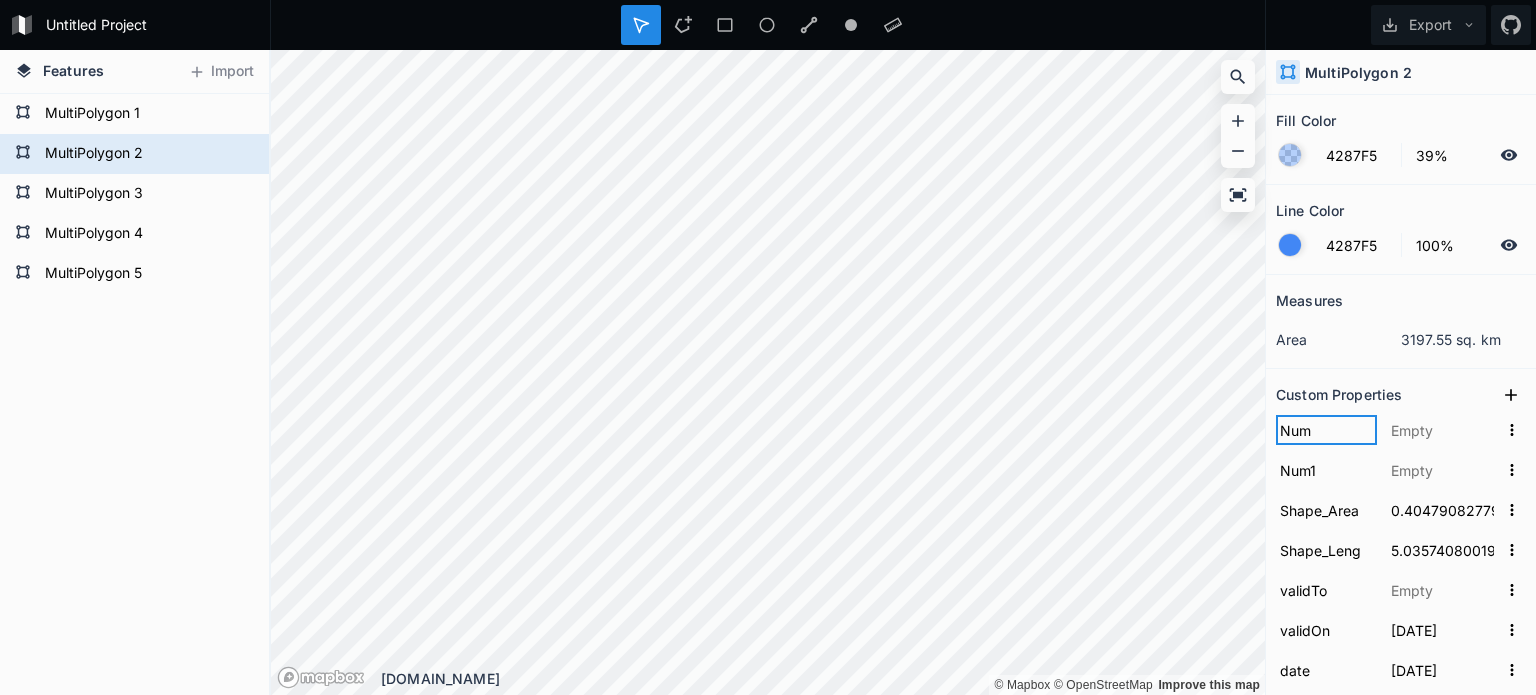 type on "Num2" 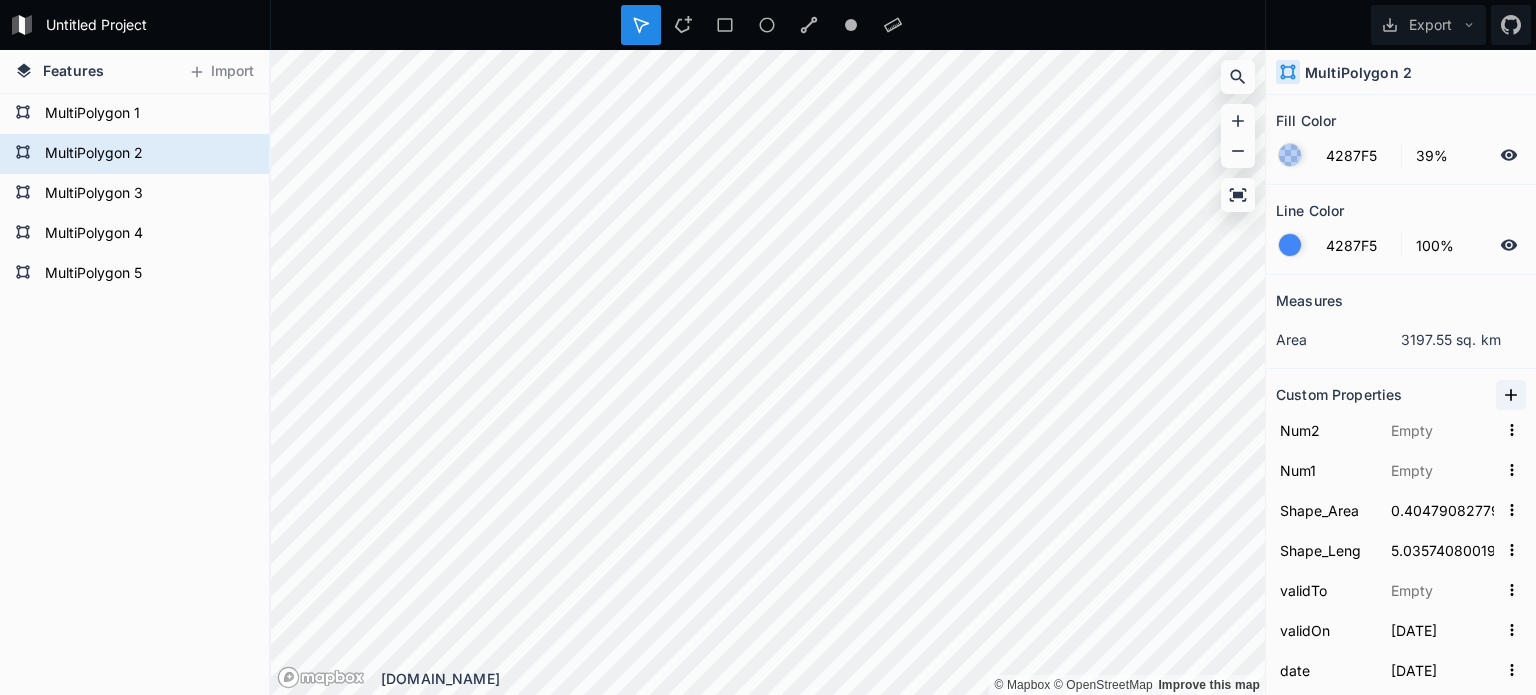 click 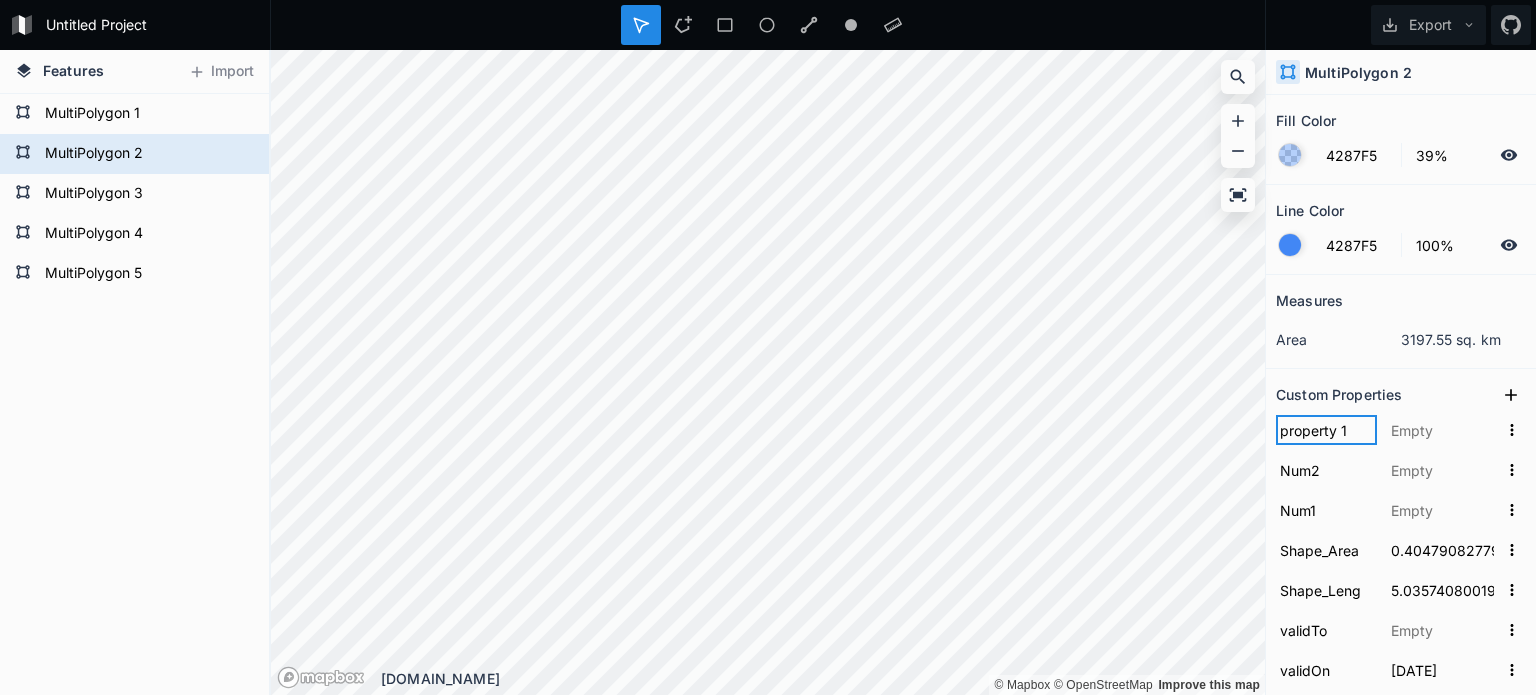 click on "property 1" at bounding box center (1326, 430) 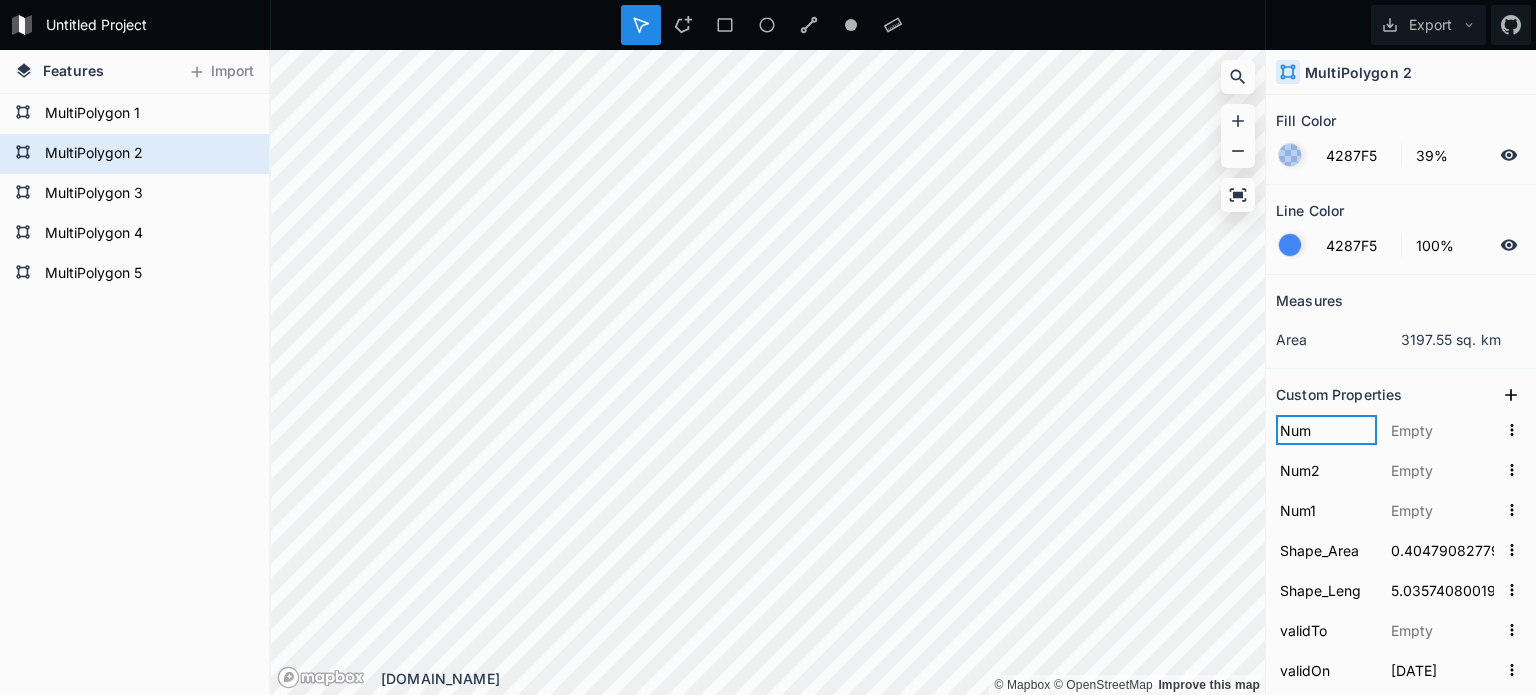 type on "Num3" 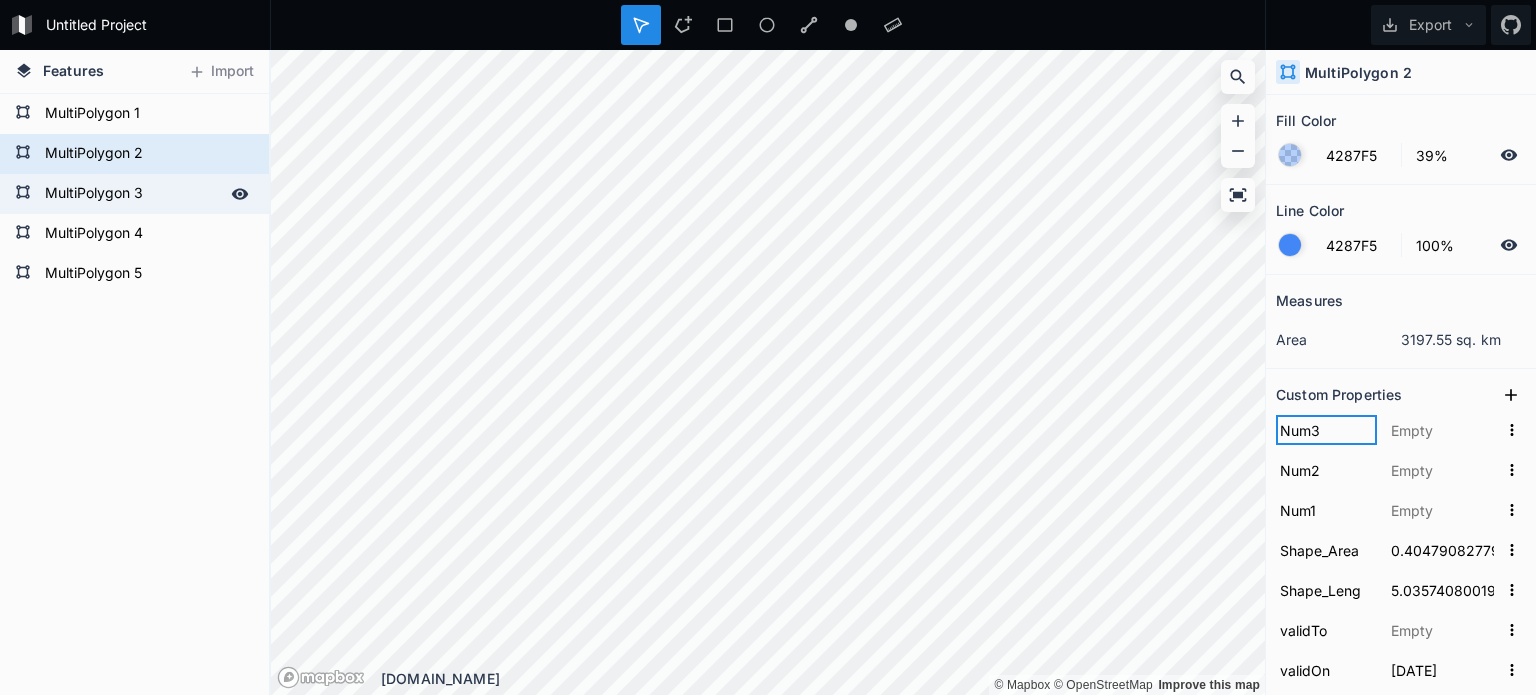 click at bounding box center (0, 0) 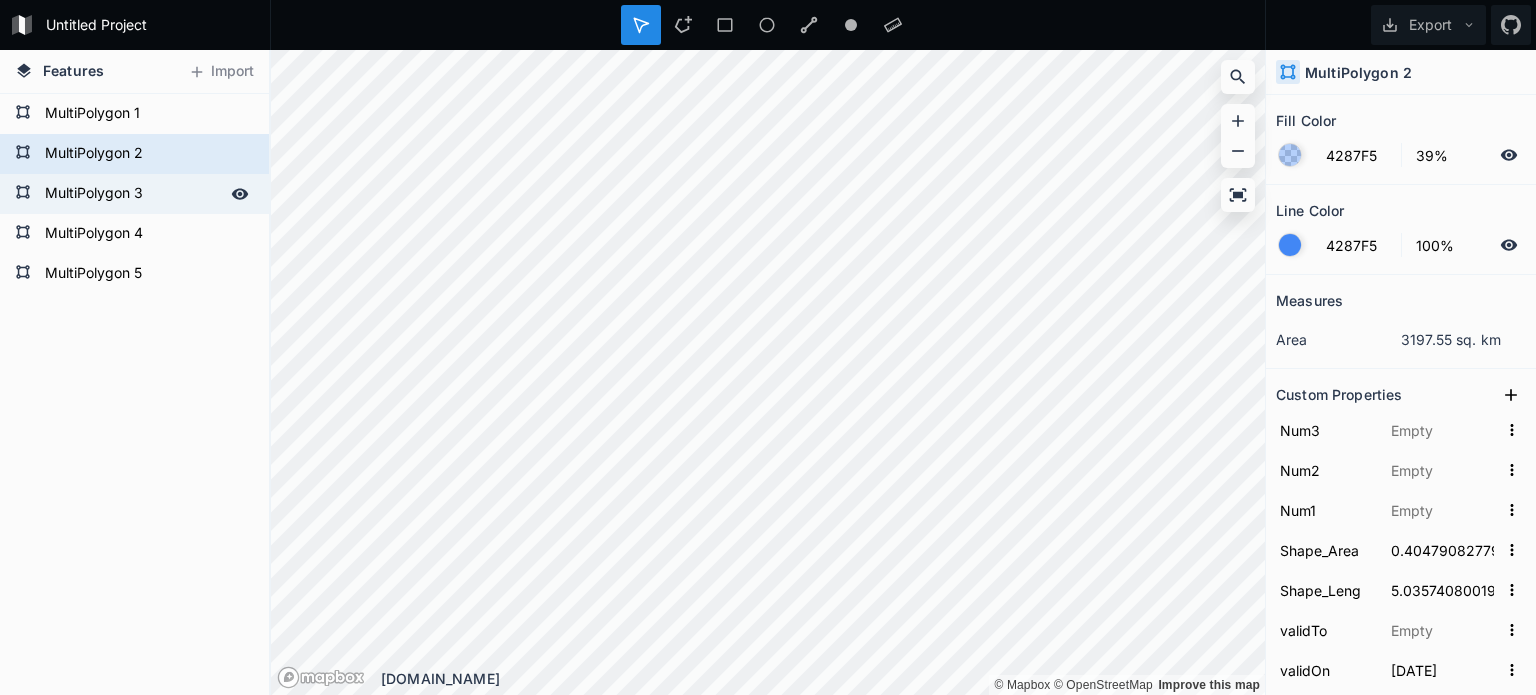 click on "MultiPolygon 3" at bounding box center [132, 194] 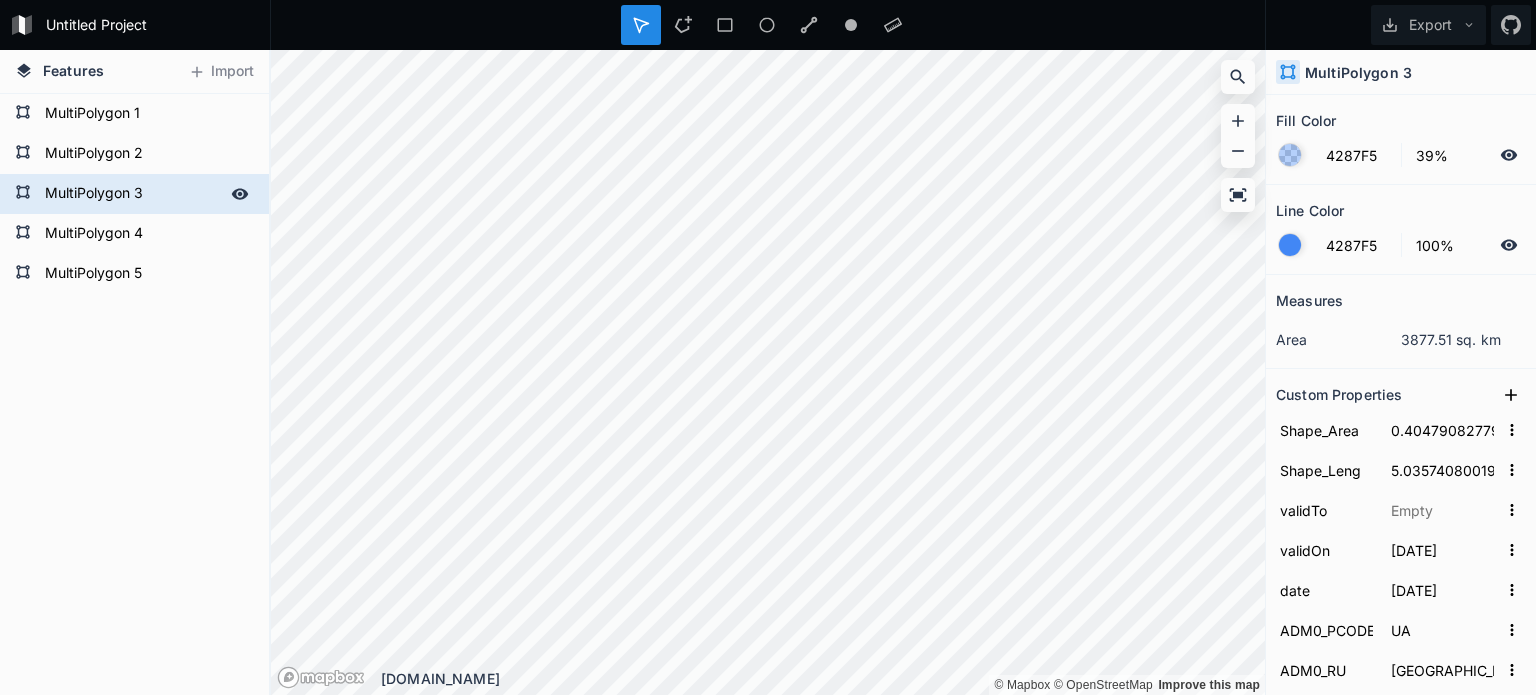 type on "0.49444389404" 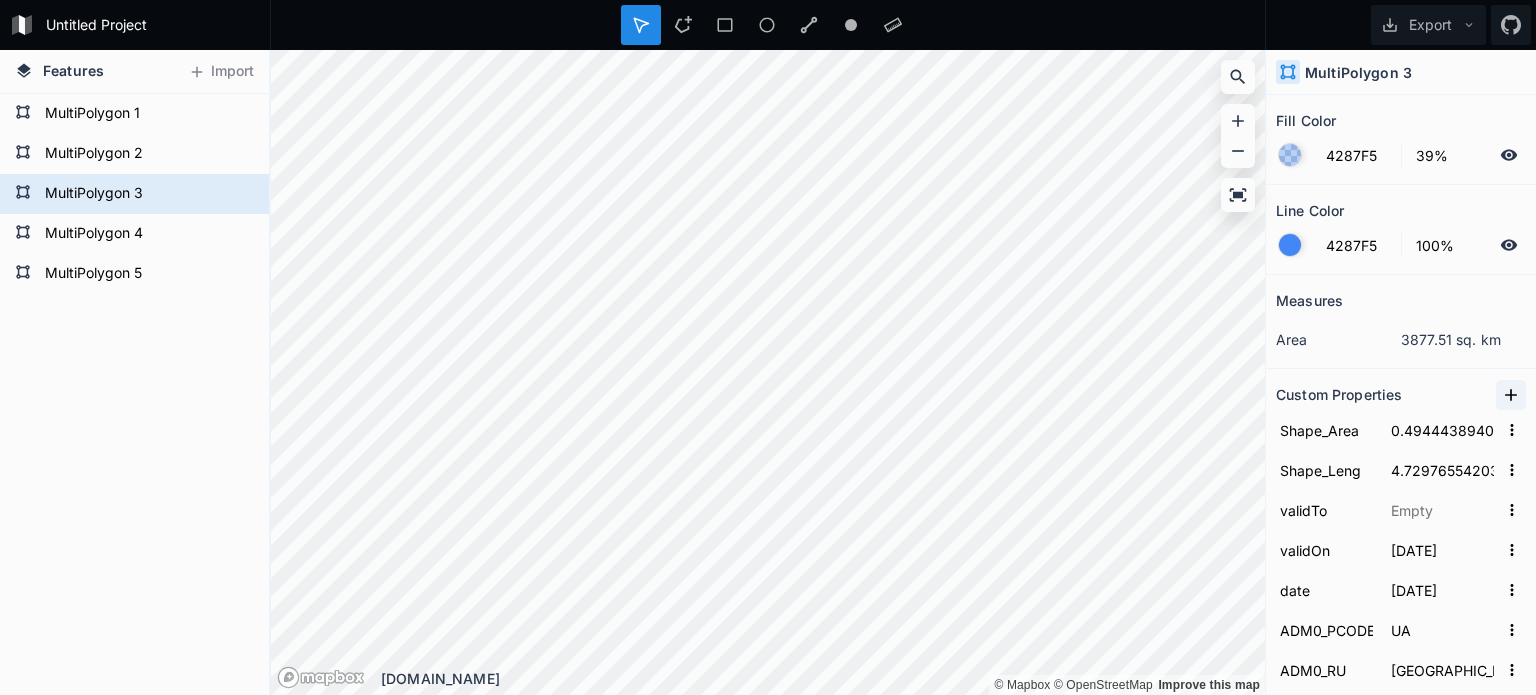 click 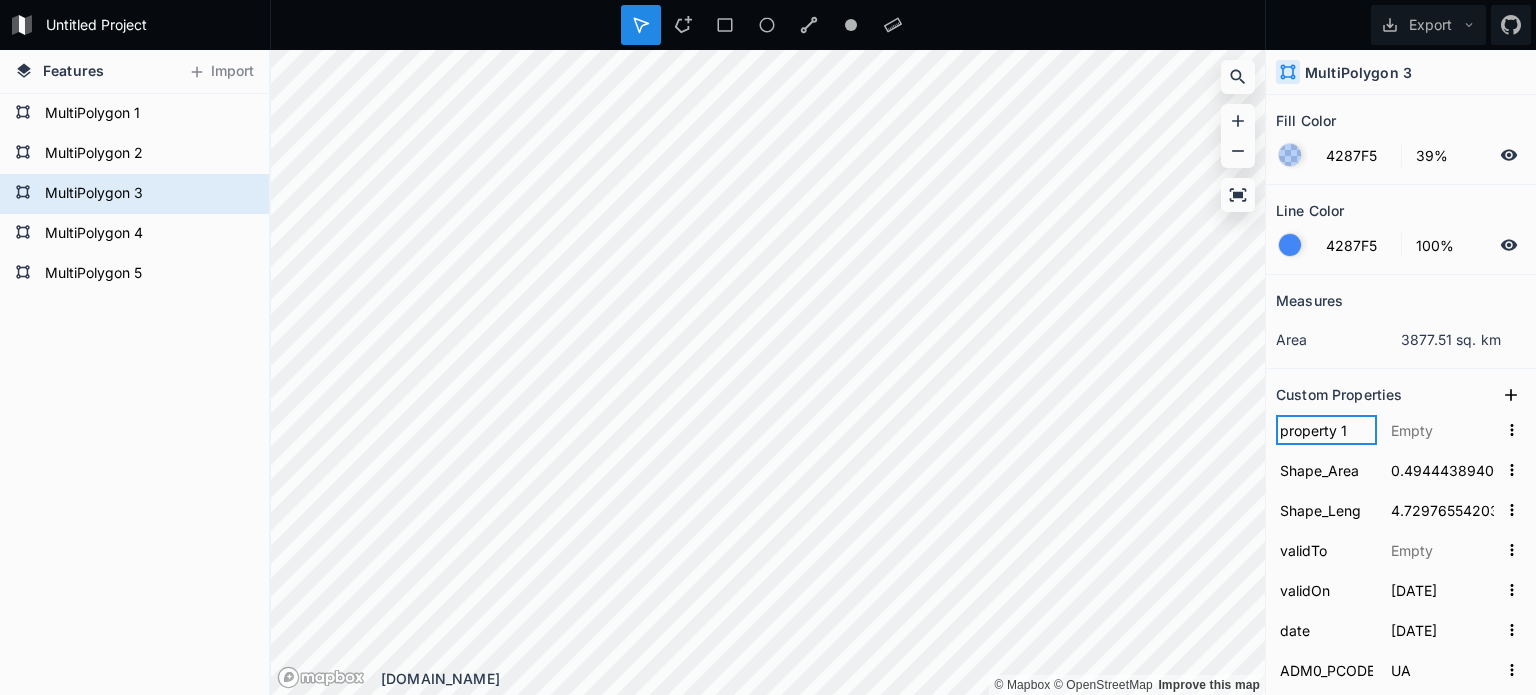 click on "property 1" at bounding box center (1326, 430) 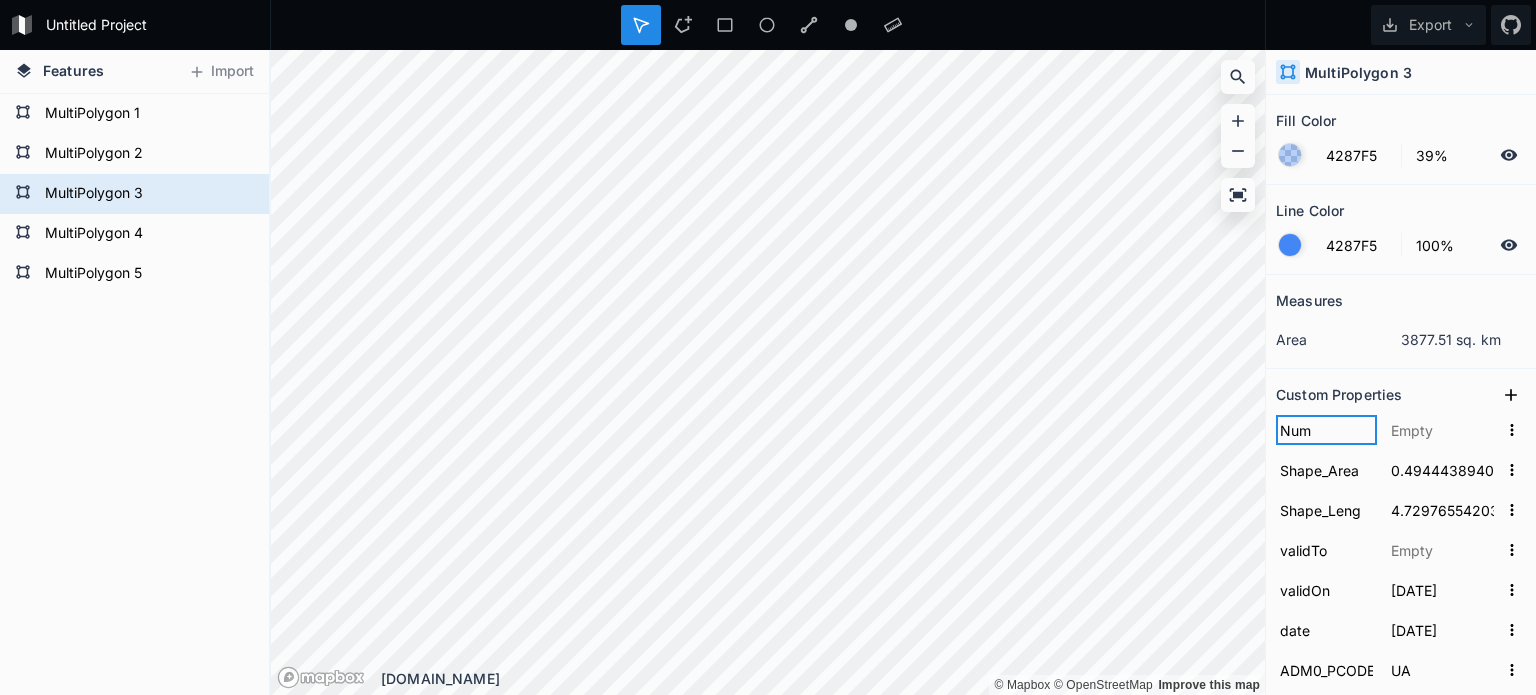 type on "Num1" 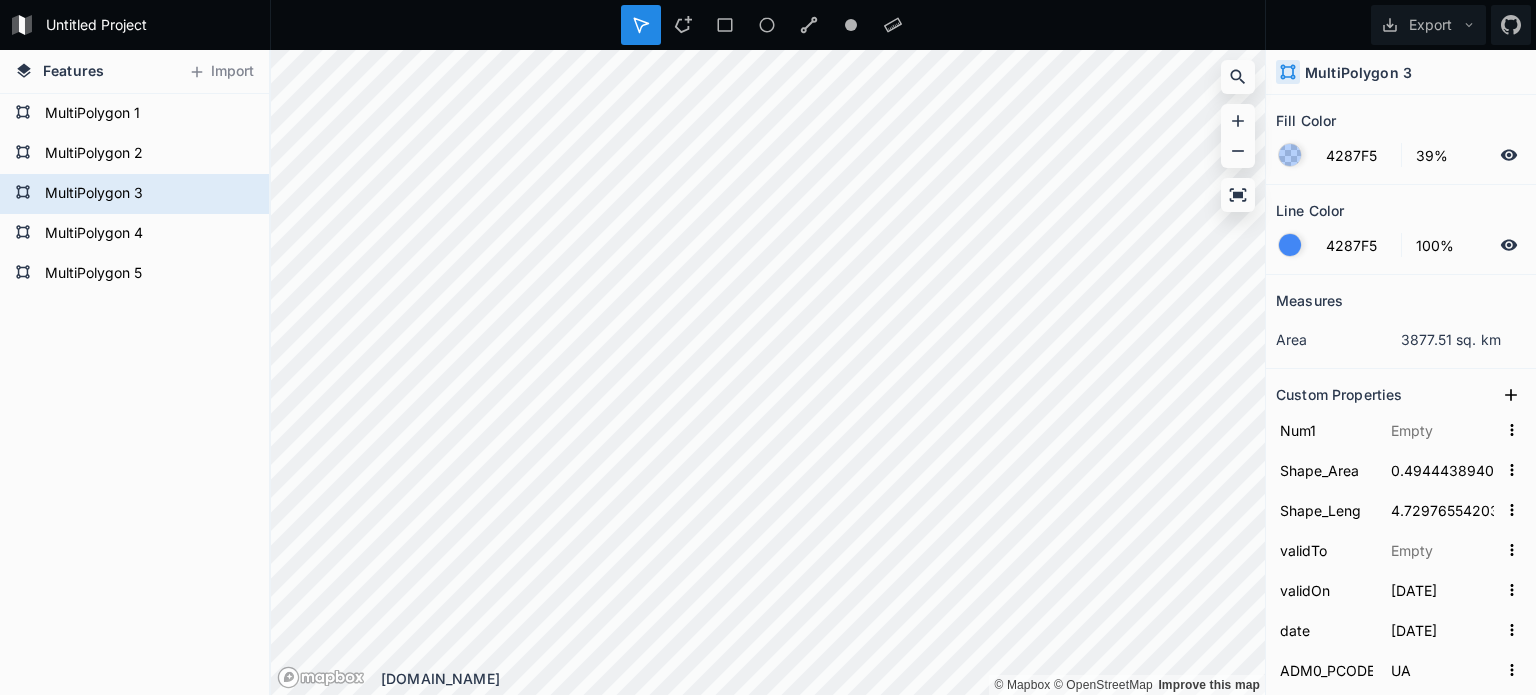 click on "Custom Properties" at bounding box center (1401, 394) 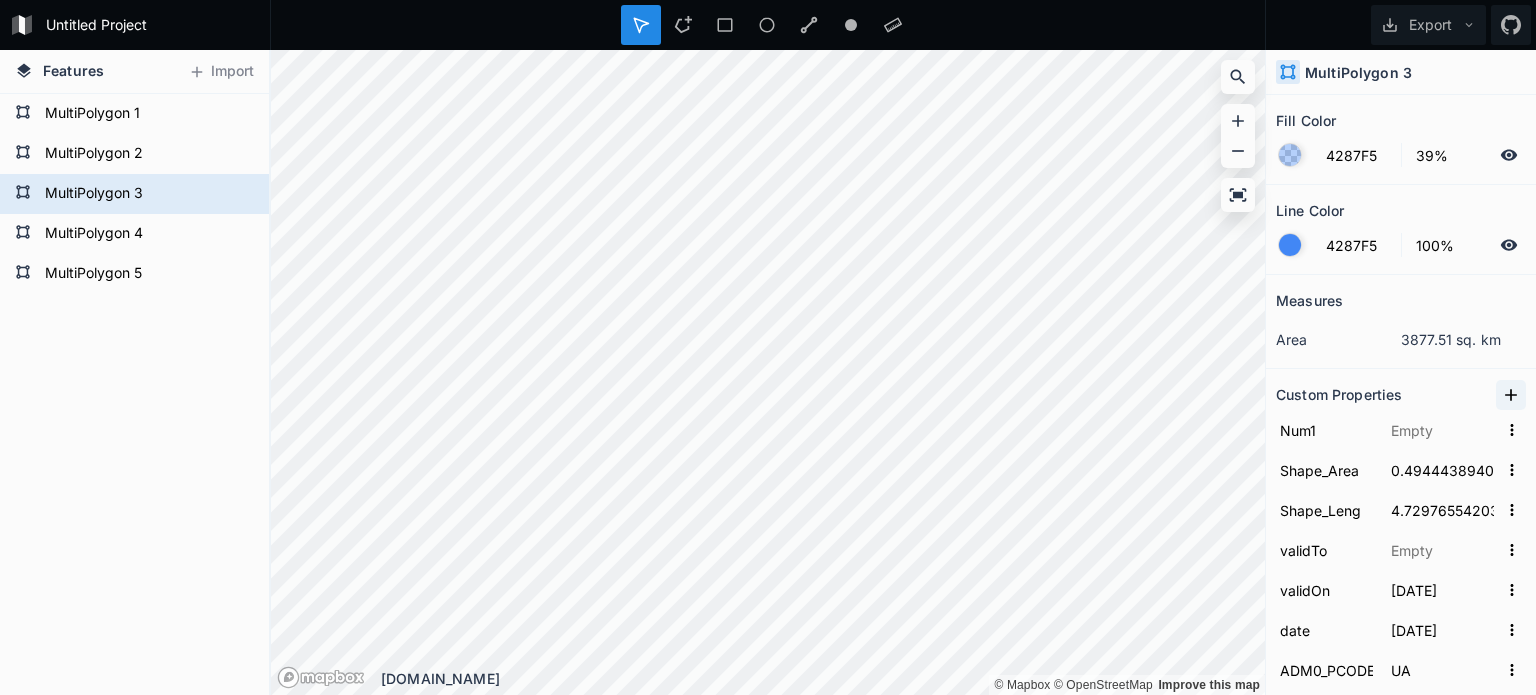 click 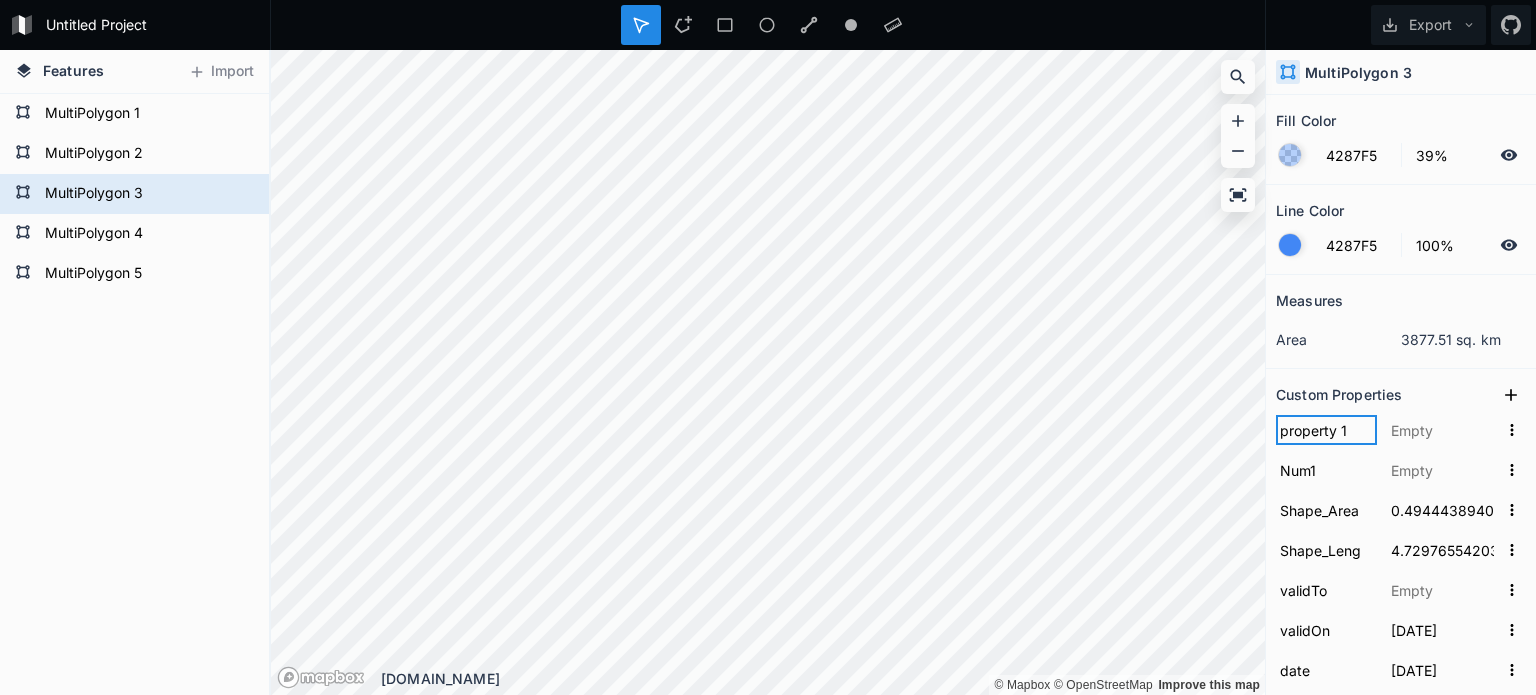 click on "property 1" at bounding box center (1326, 430) 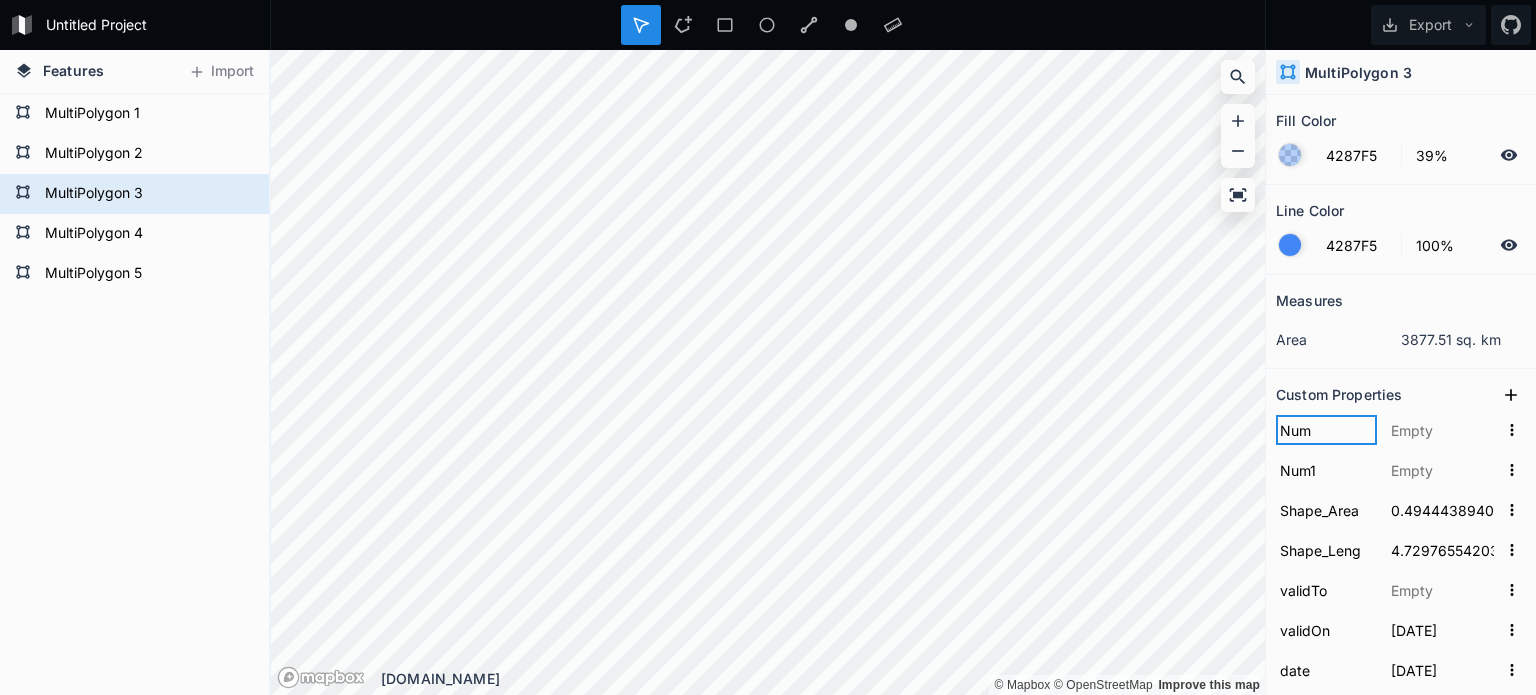 type on "Num2" 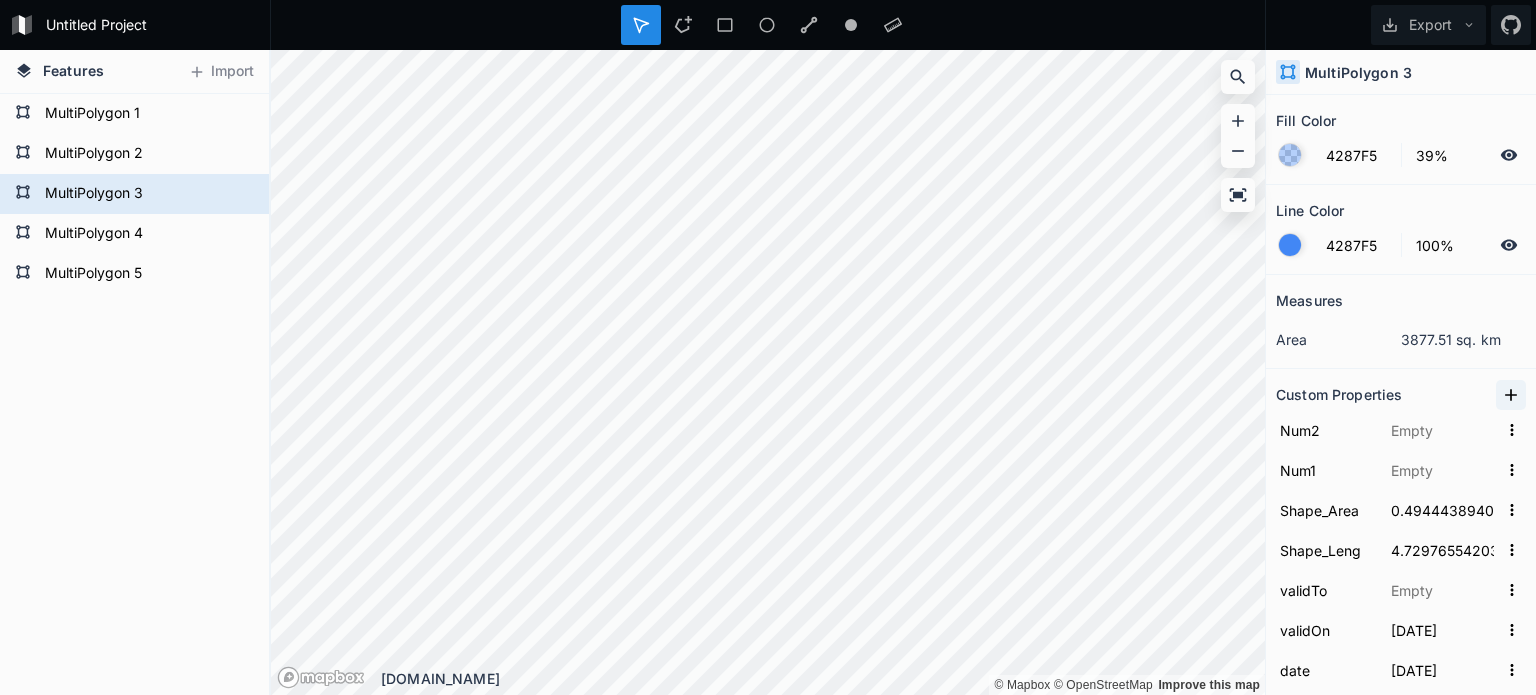 click 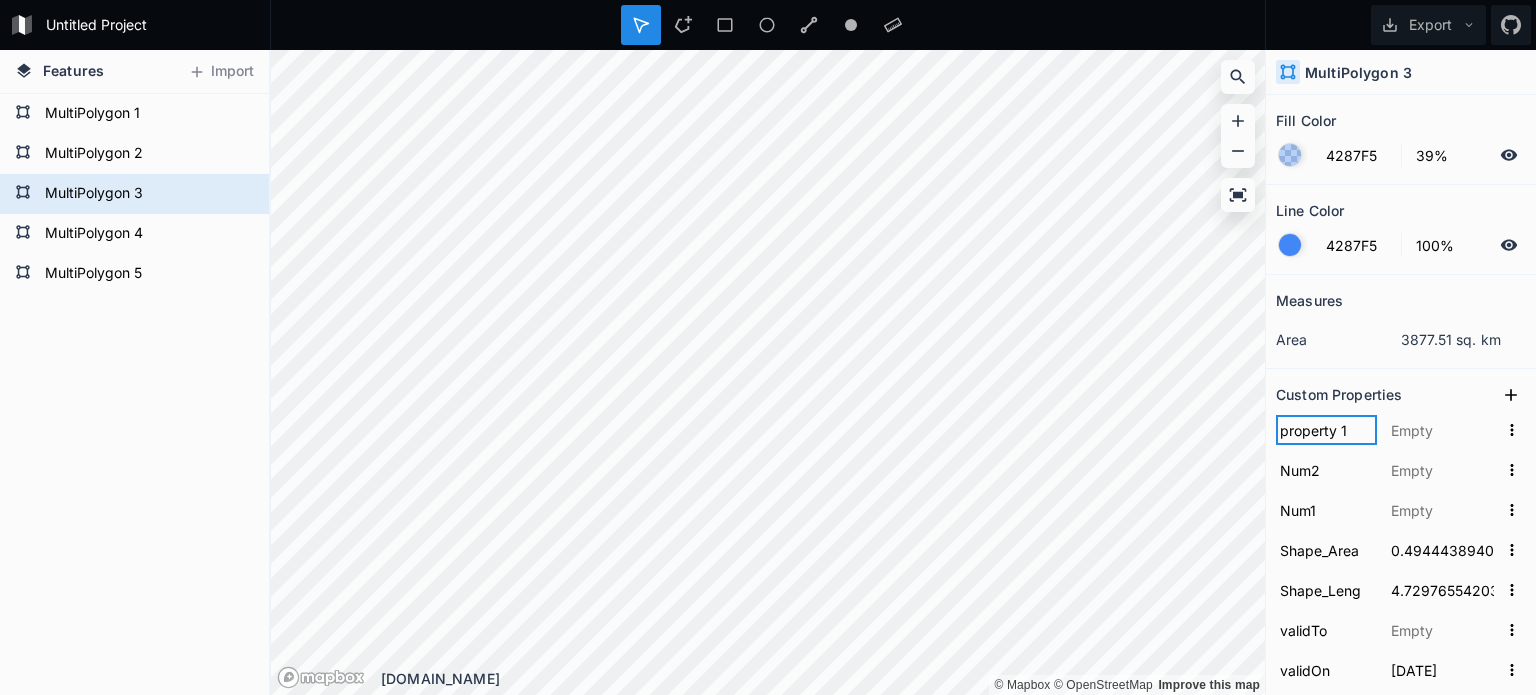 click on "property 1" at bounding box center (1326, 430) 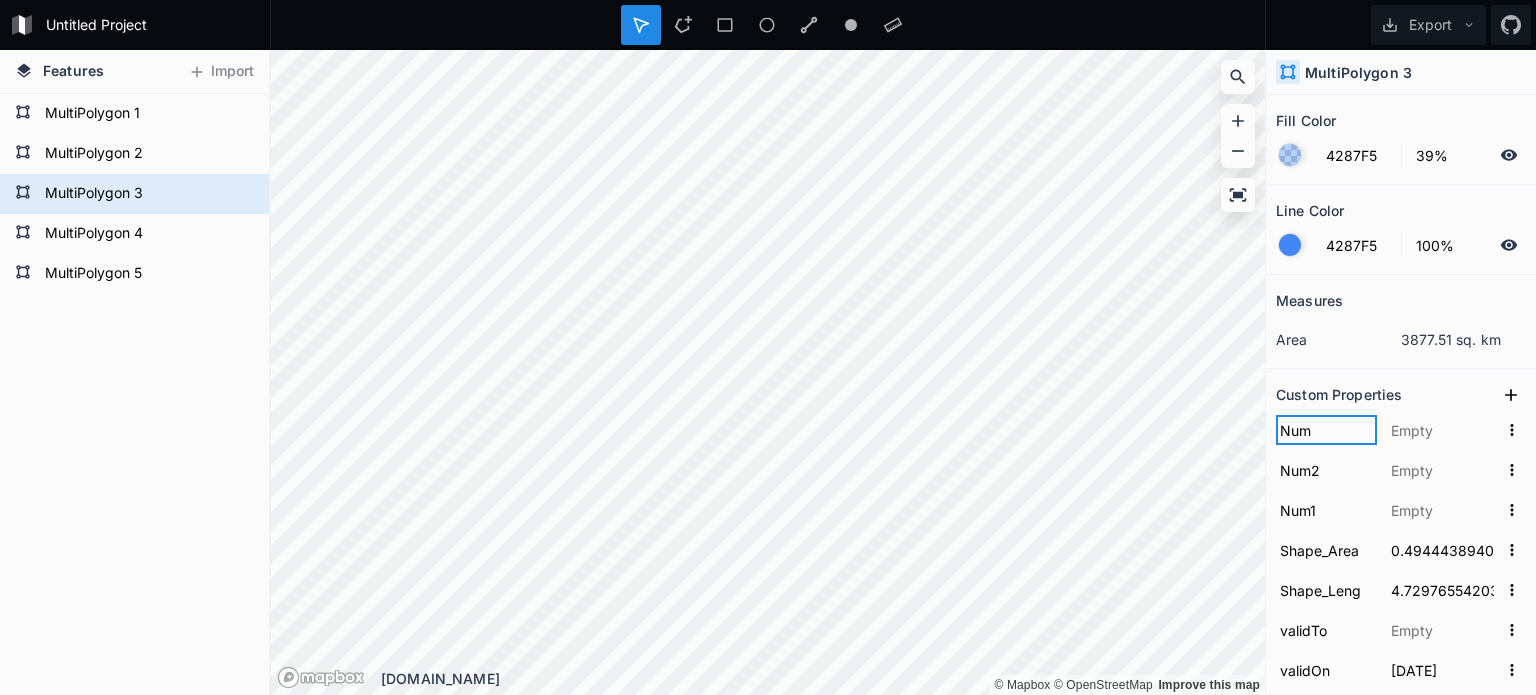 type on "Num3" 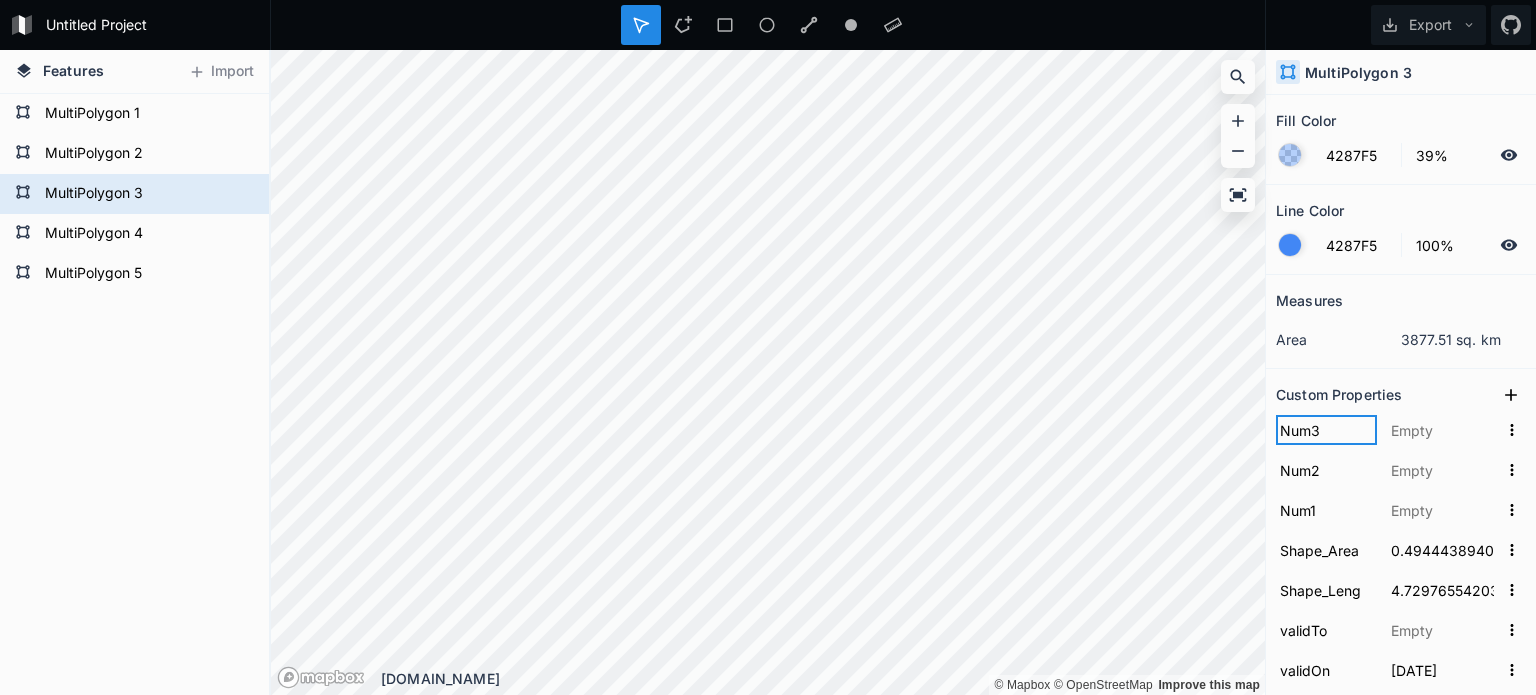 click at bounding box center (0, 0) 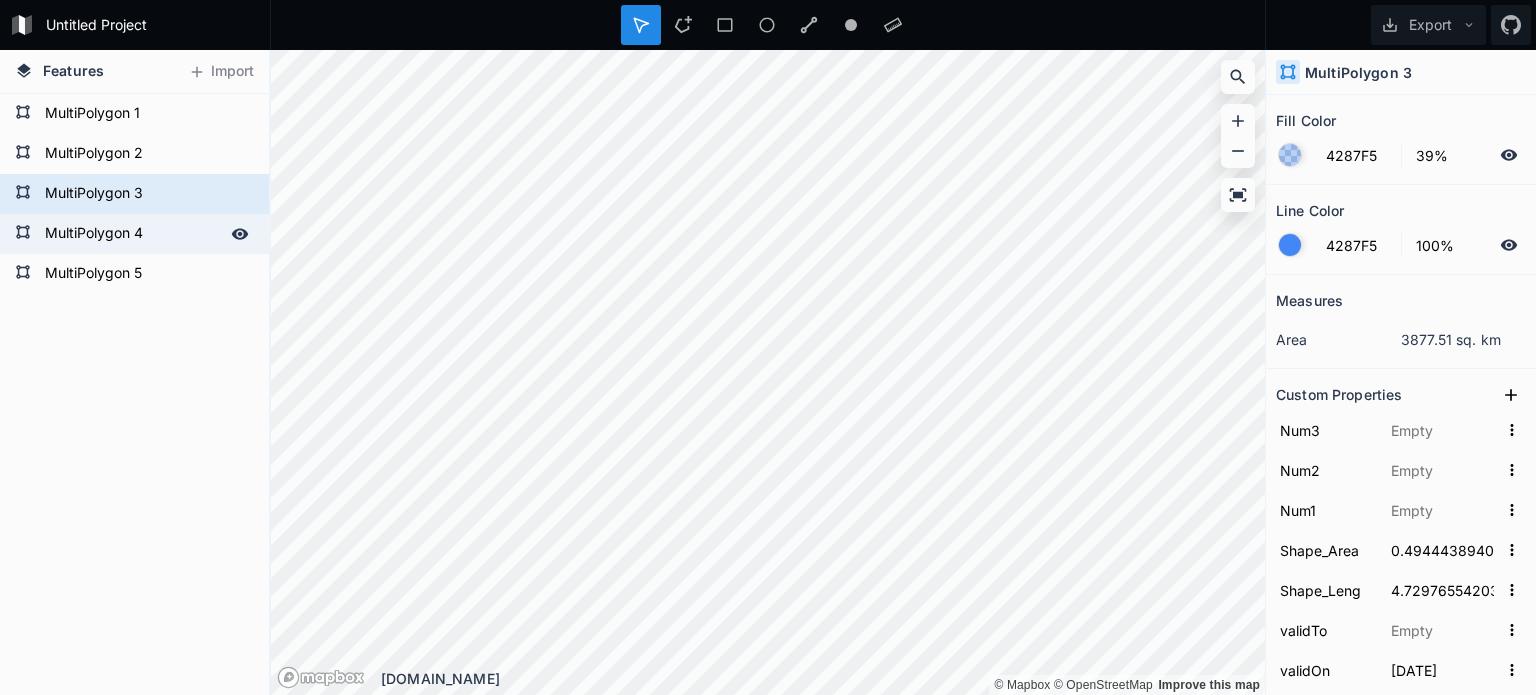 click on "MultiPolygon 4" at bounding box center [132, 234] 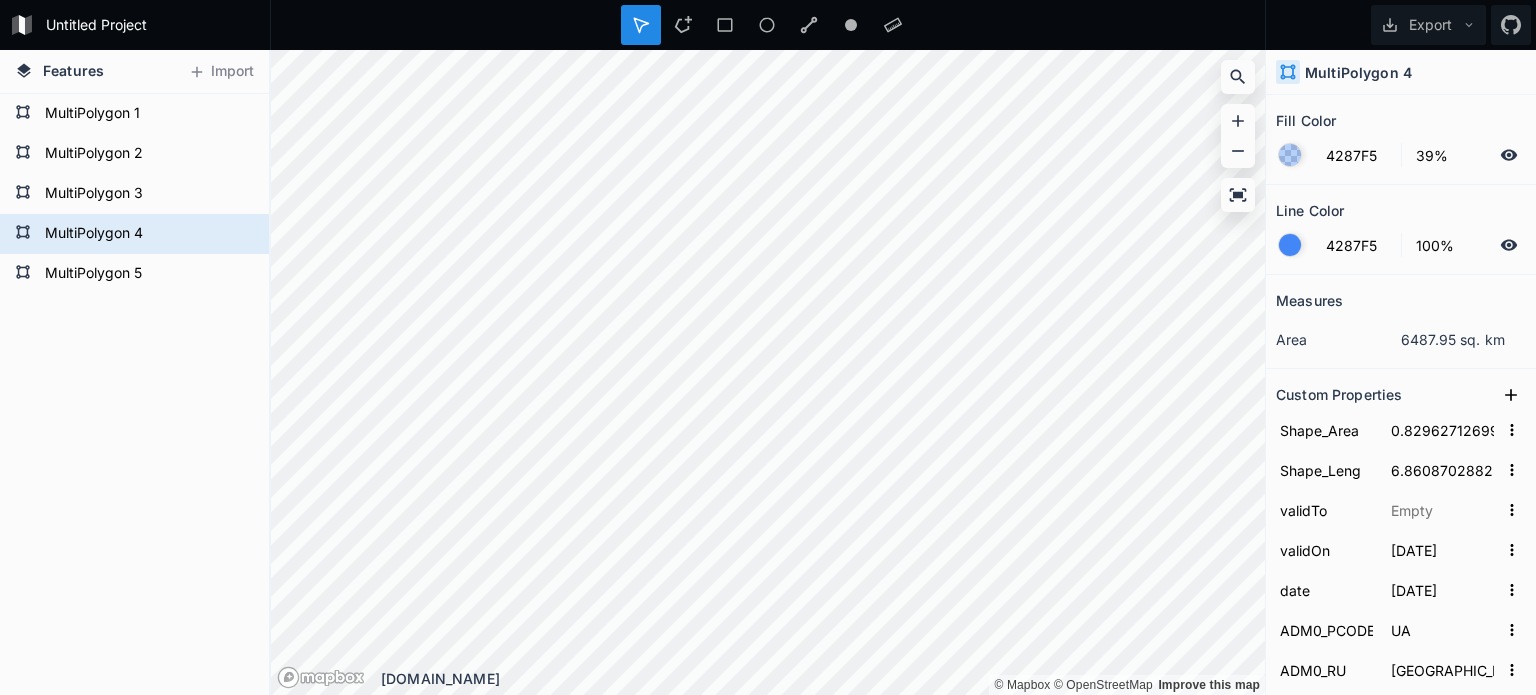click on "Custom Properties" at bounding box center (1339, 394) 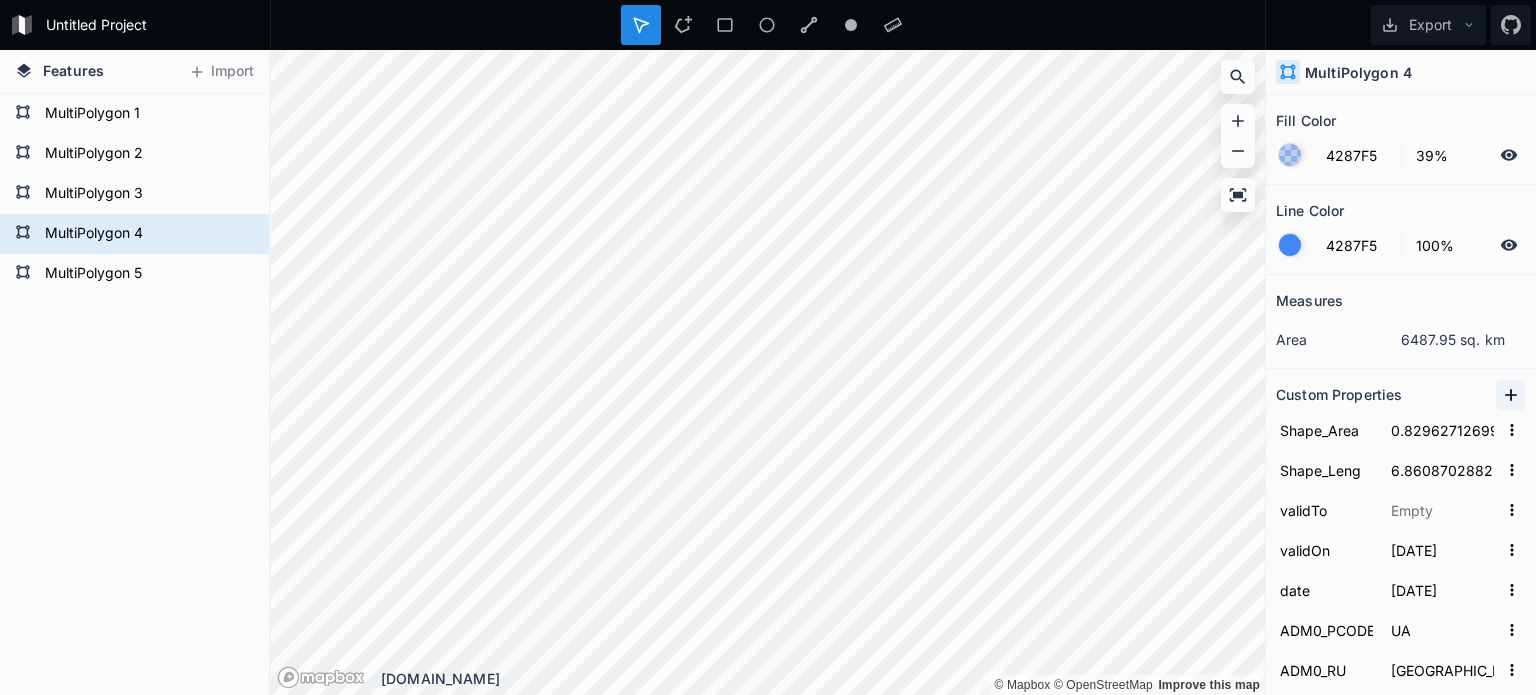 click 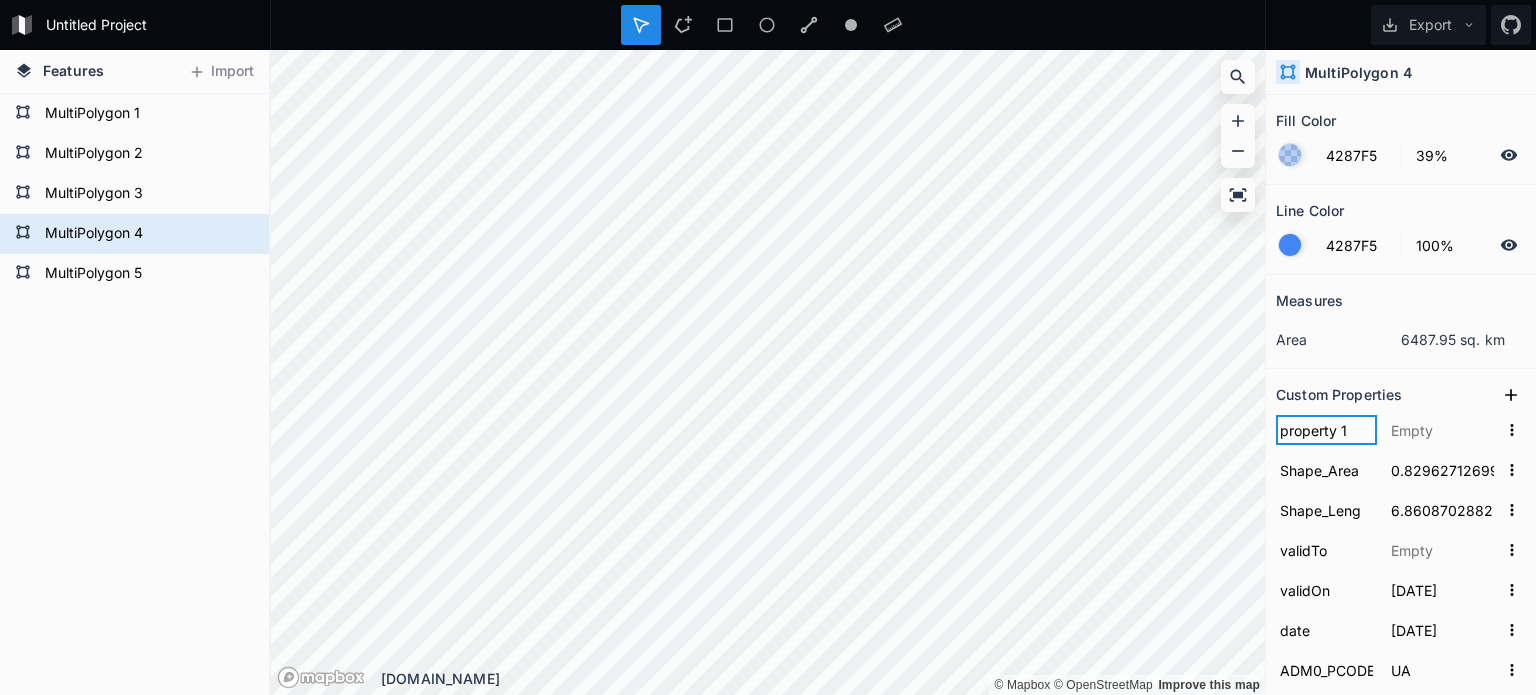 click on "property 1" at bounding box center (1326, 430) 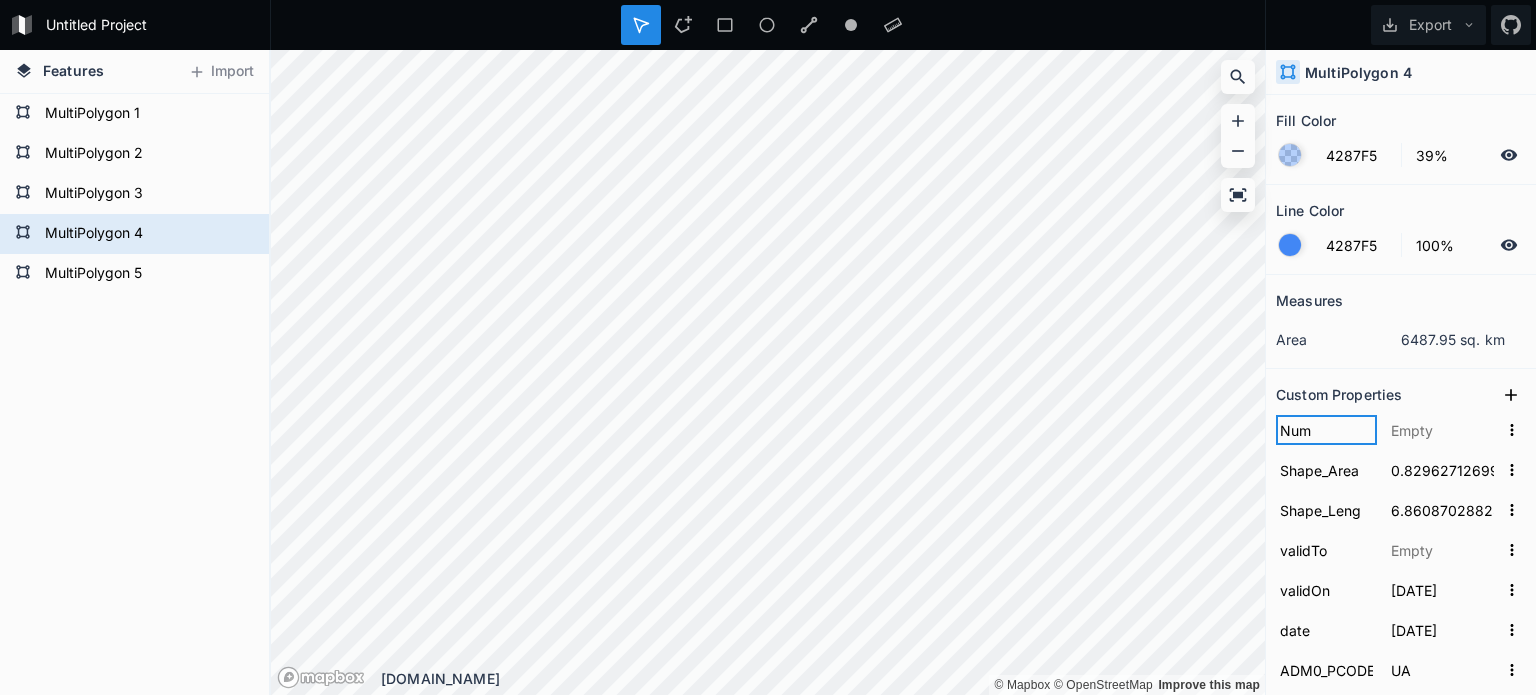 type on "Num1" 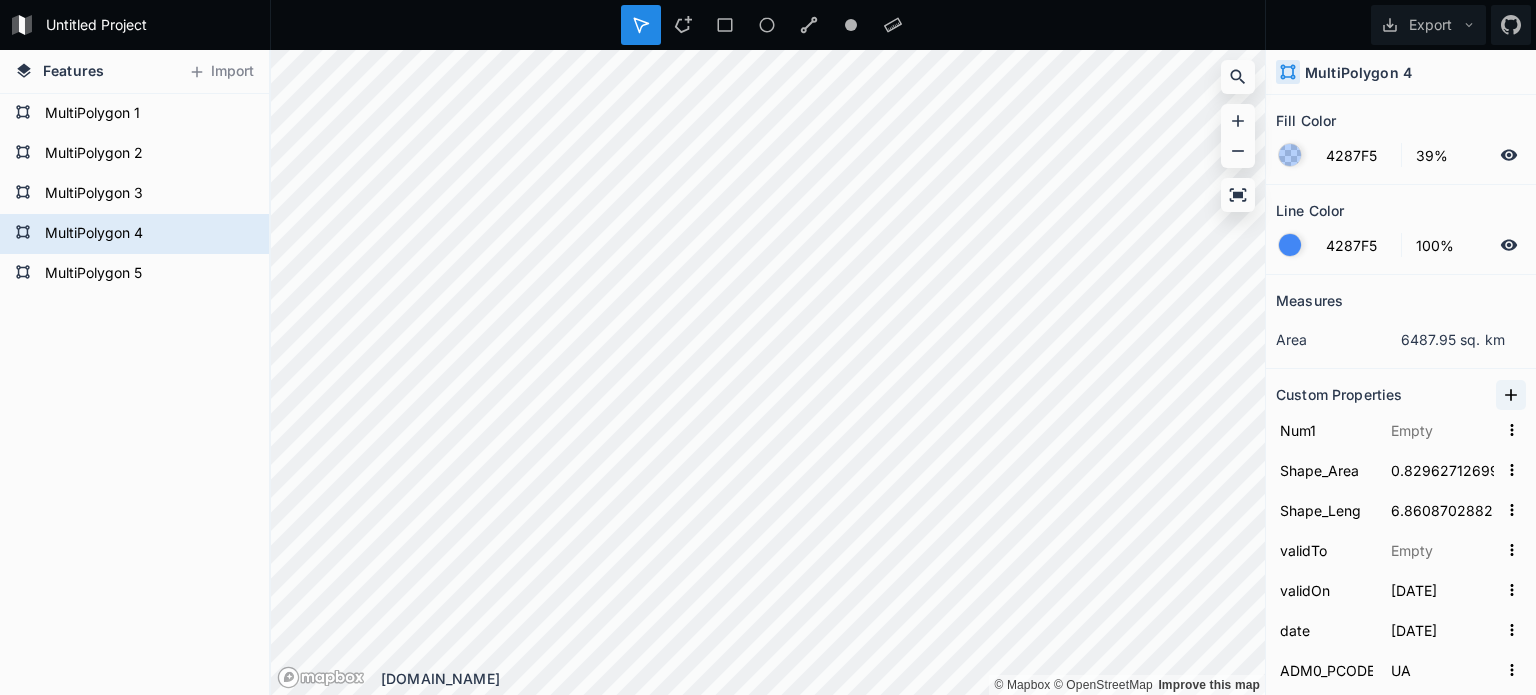 click 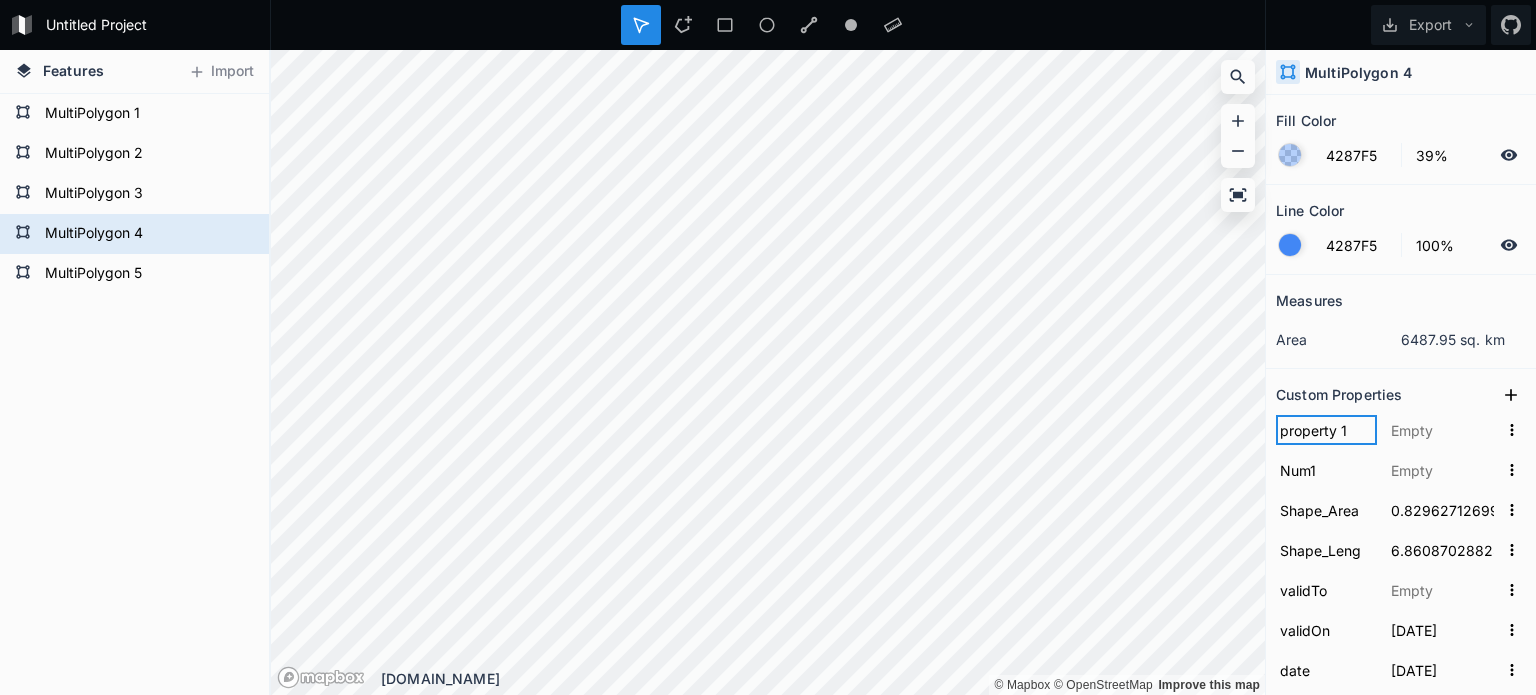 click on "property 1" at bounding box center [1326, 430] 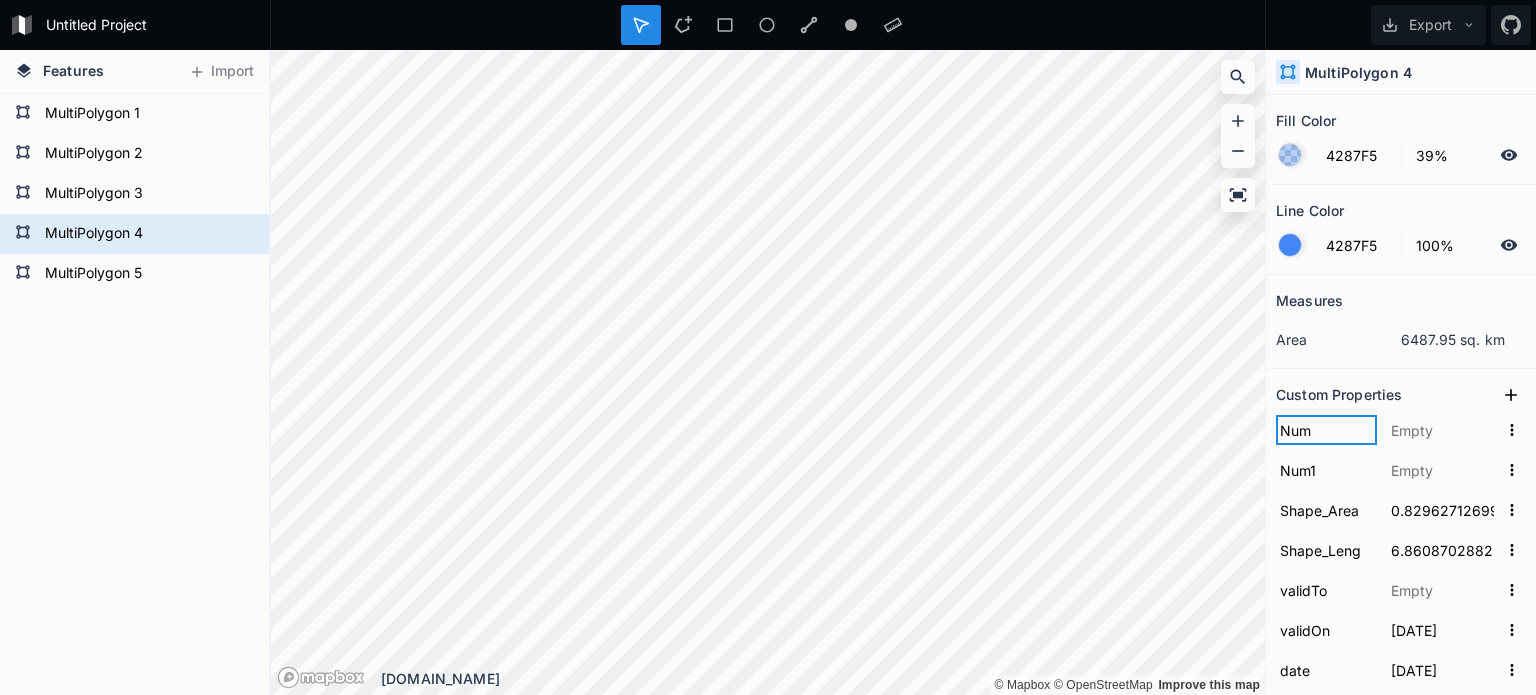 type on "Num2" 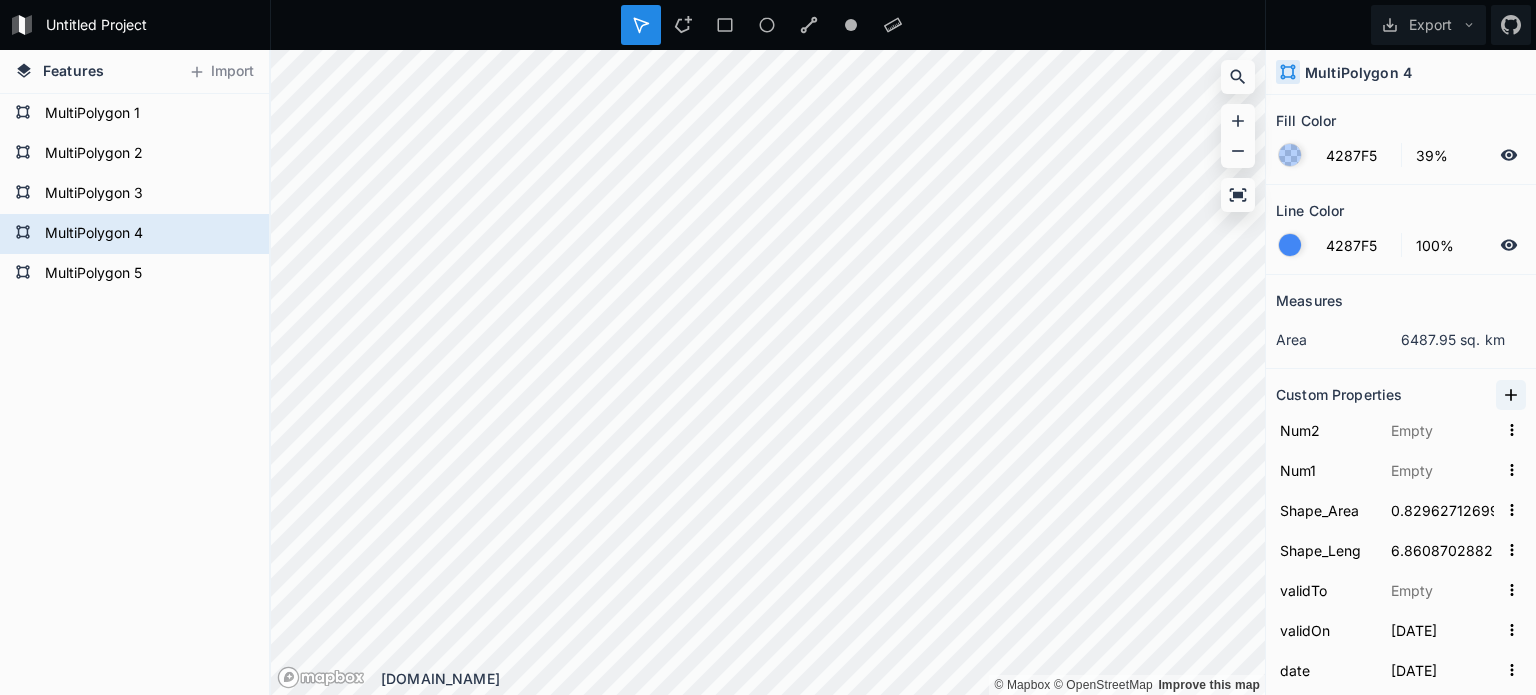 click 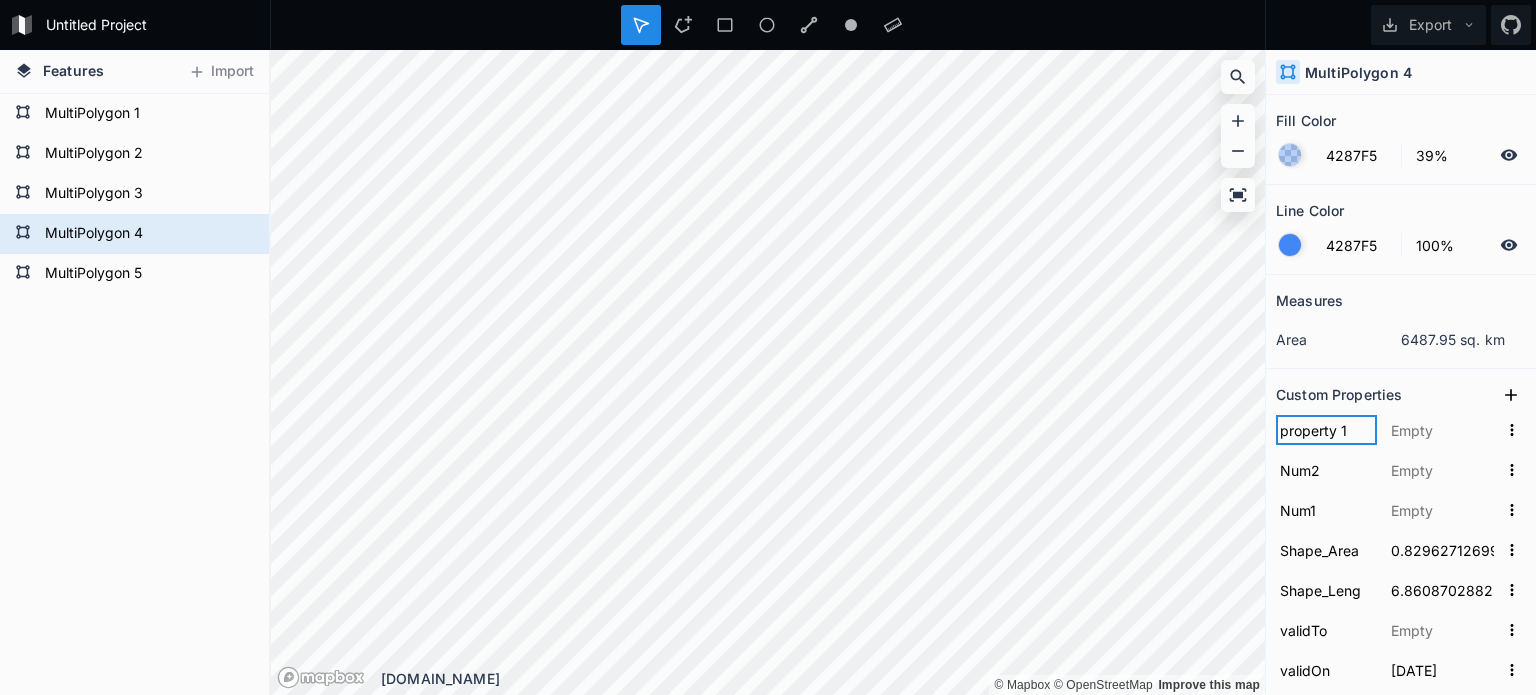 click on "property 1" at bounding box center [1326, 430] 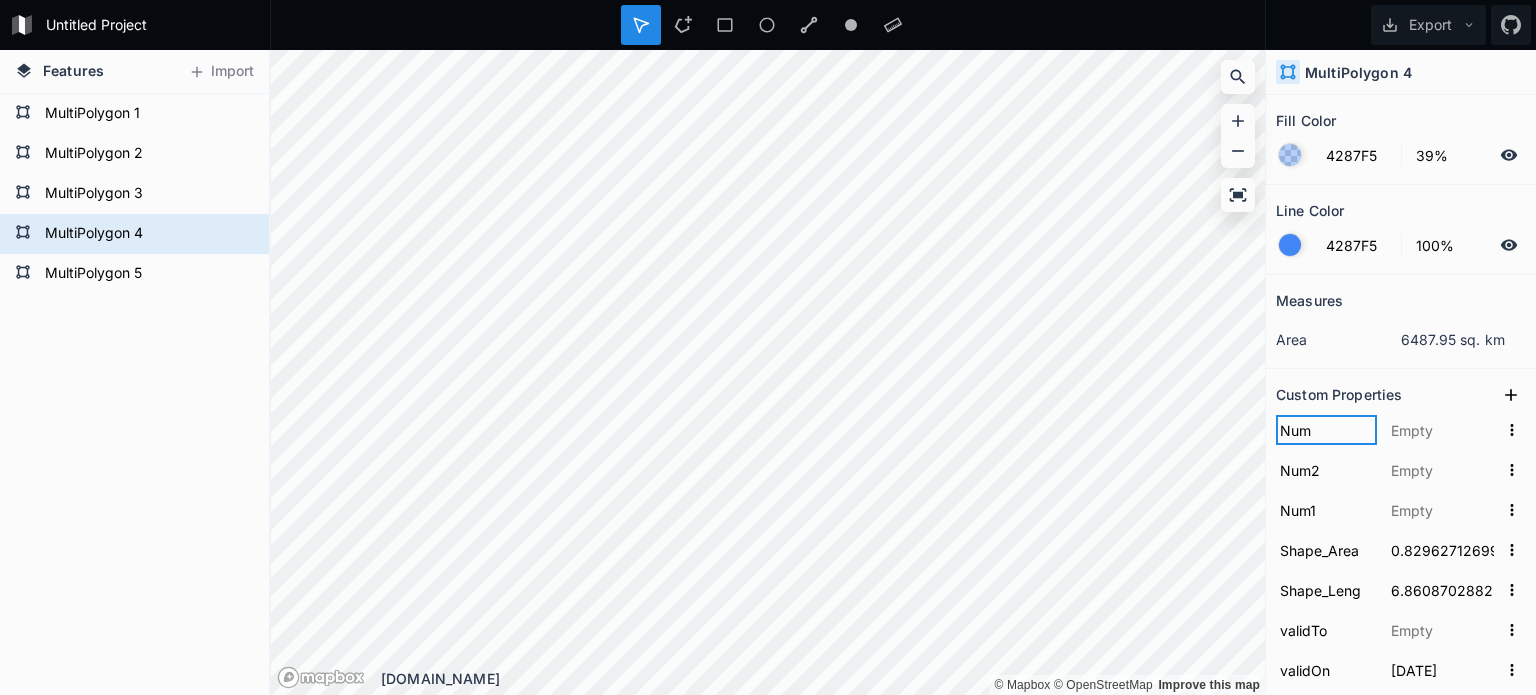 type on "Num3" 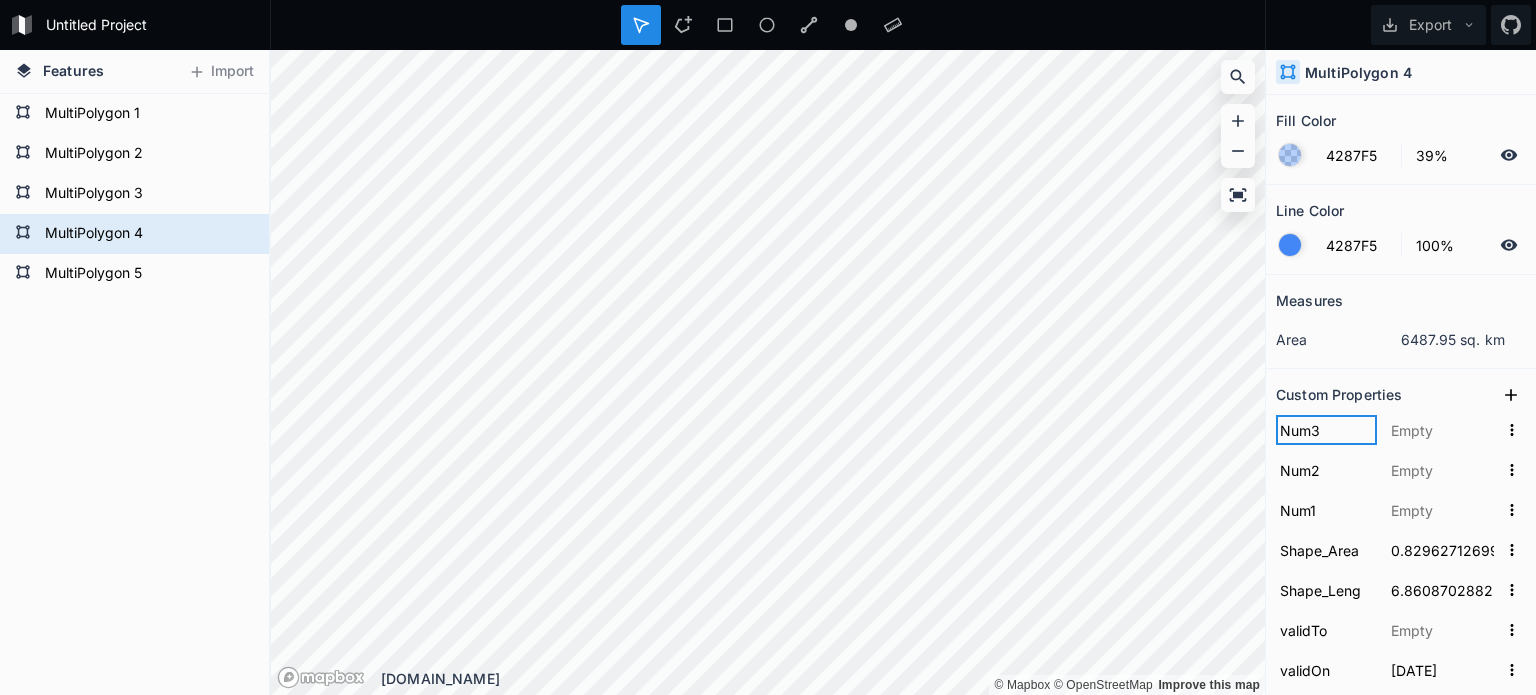 click at bounding box center (0, 0) 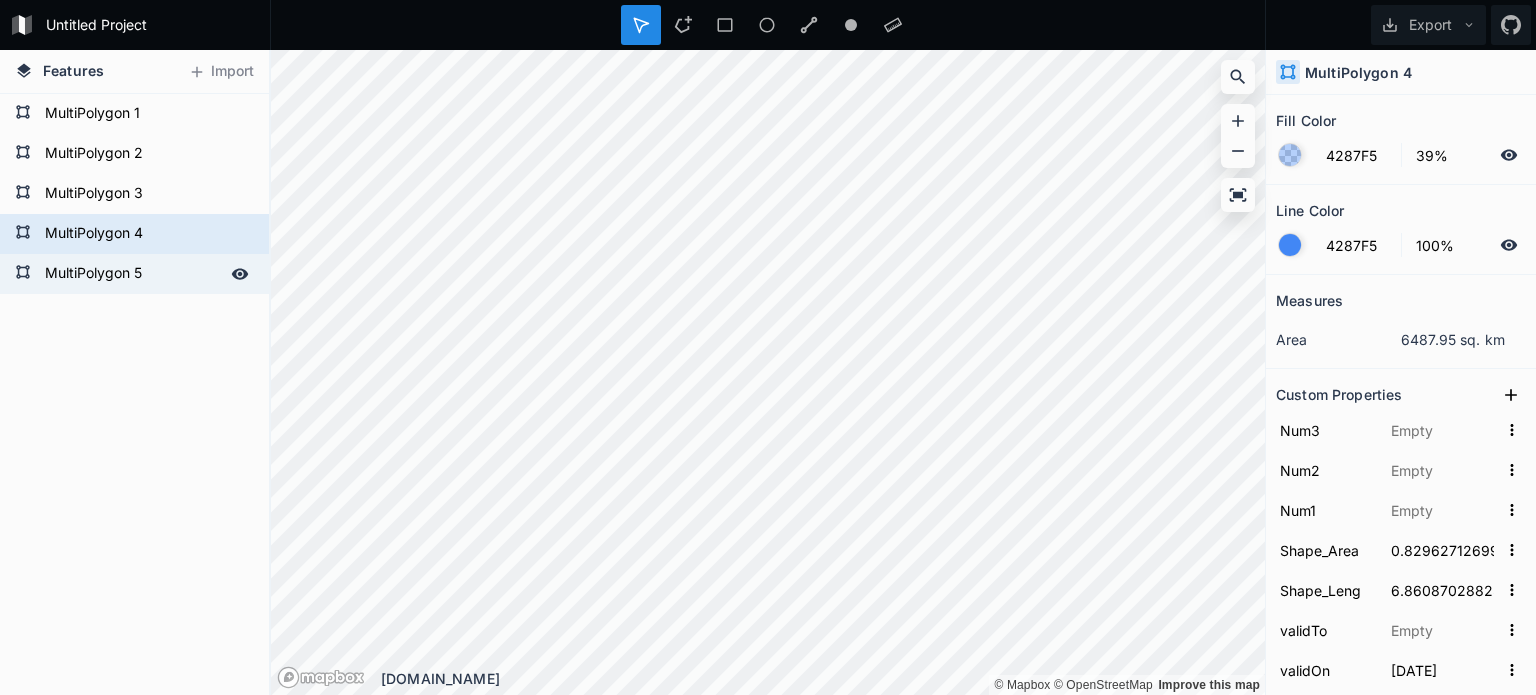 click on "MultiPolygon 5" at bounding box center [132, 274] 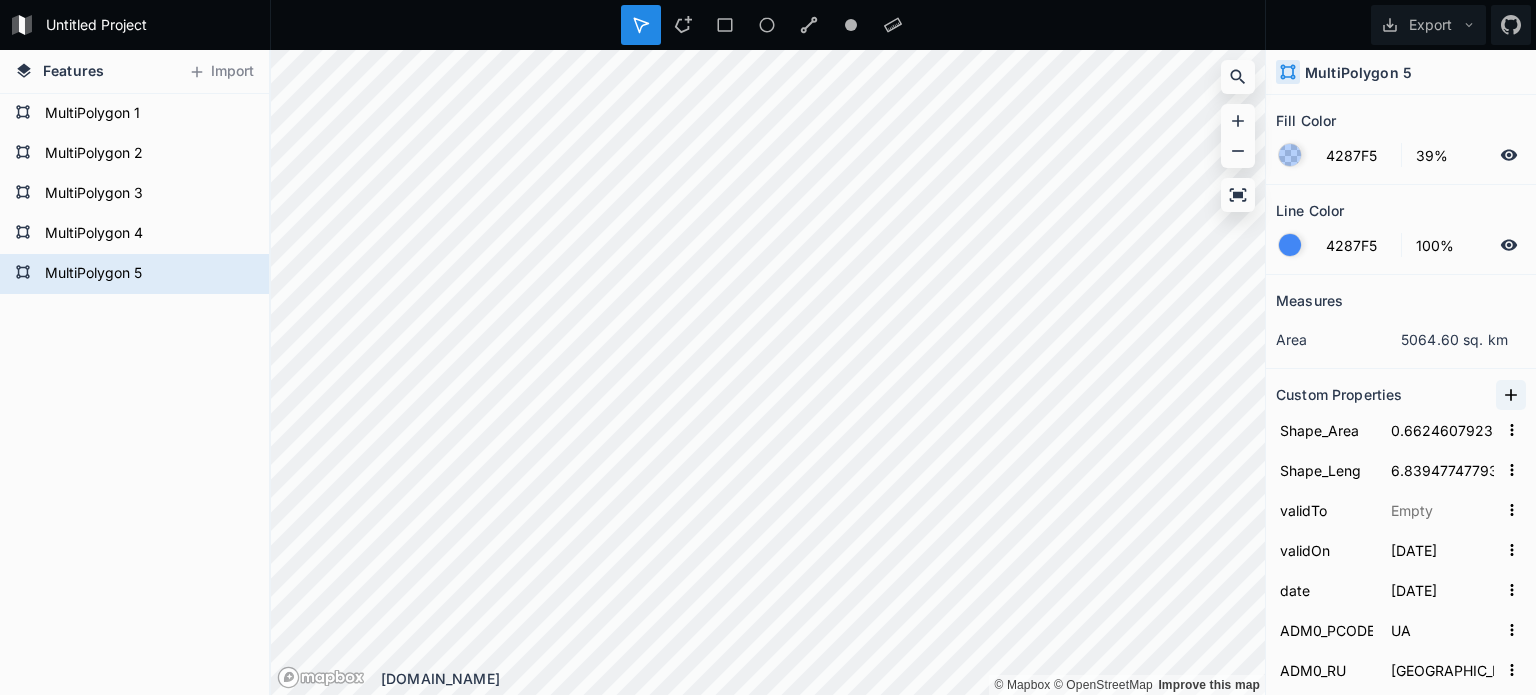 click 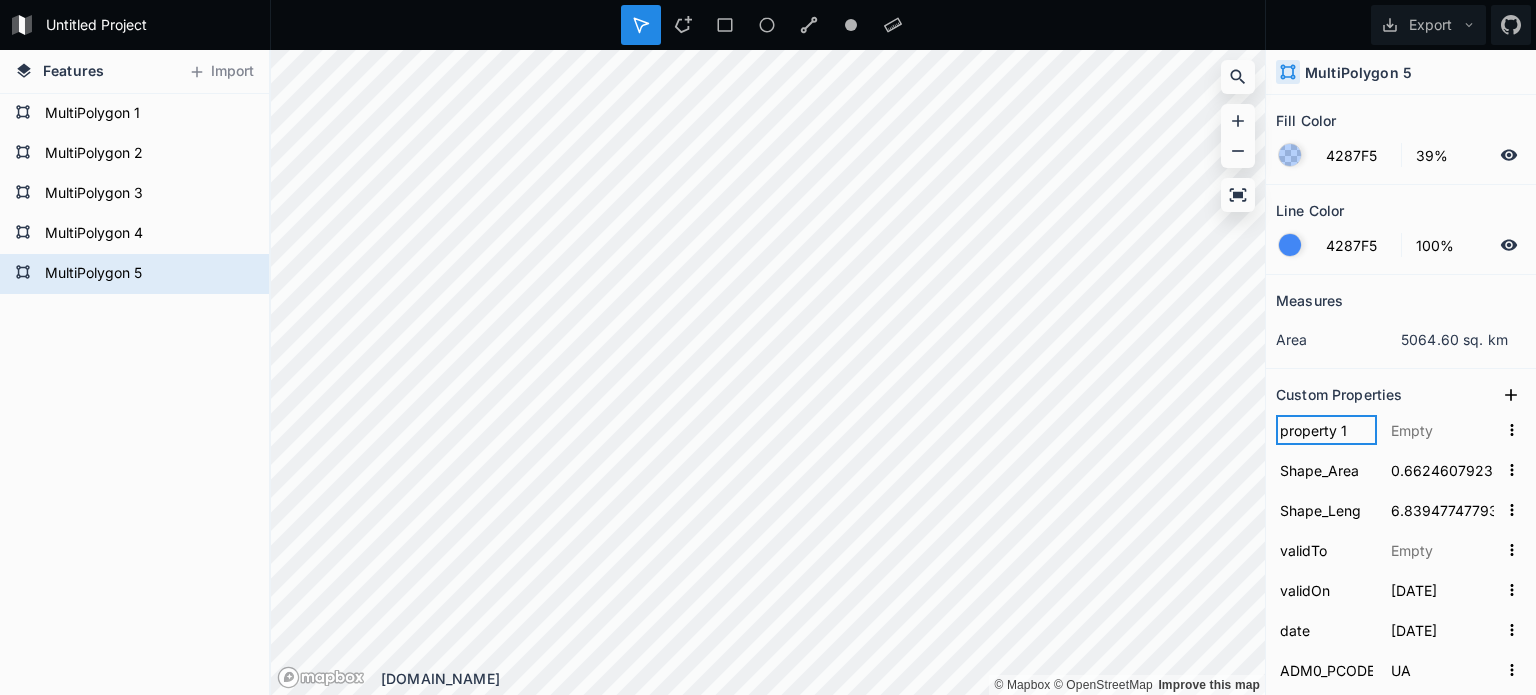 click on "property 1" at bounding box center [1326, 430] 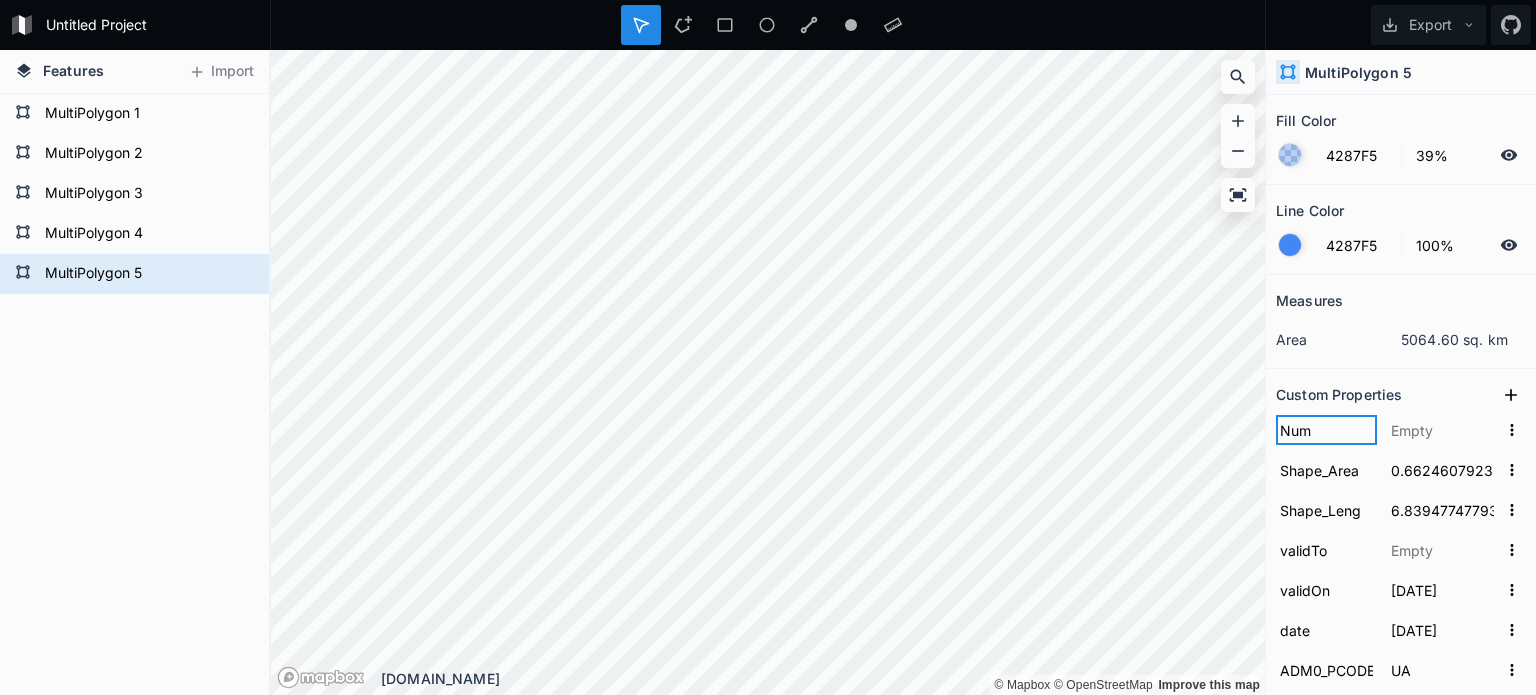 type on "Num1" 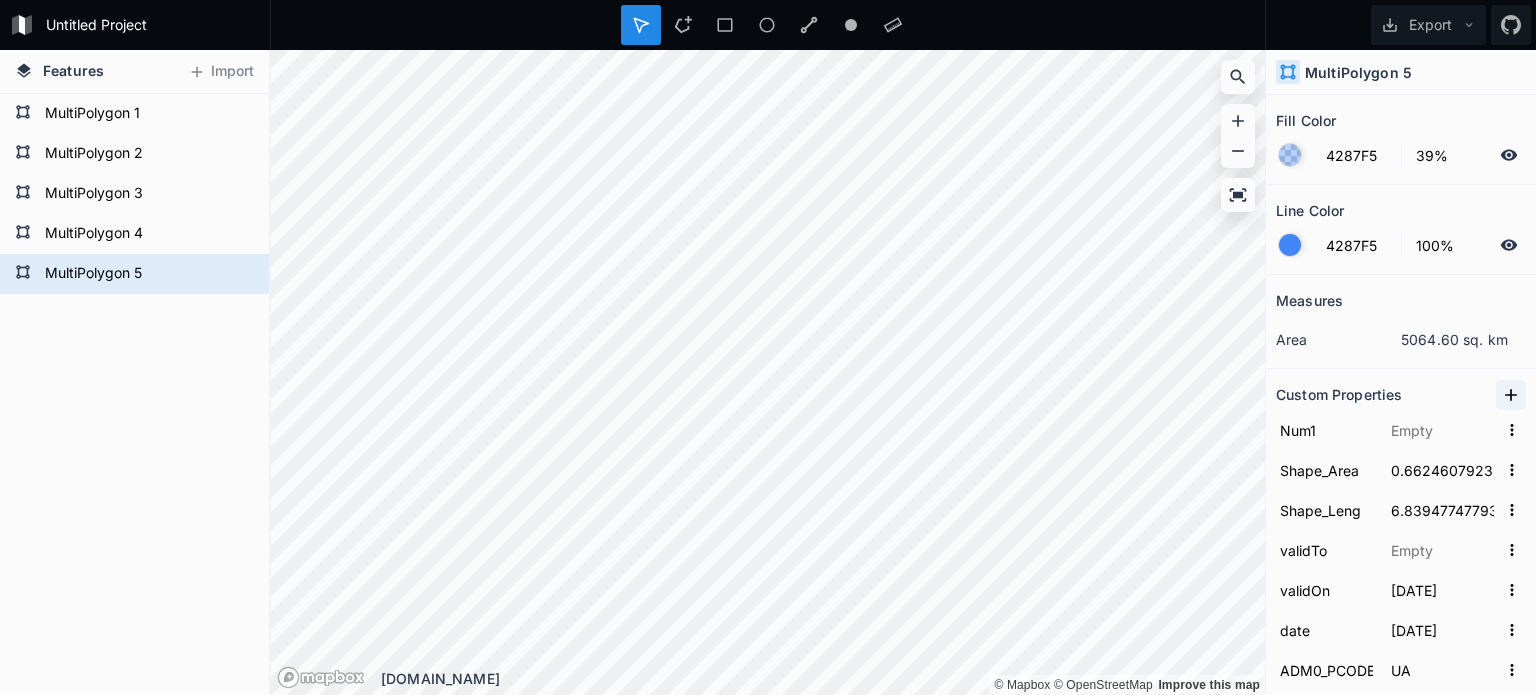 click 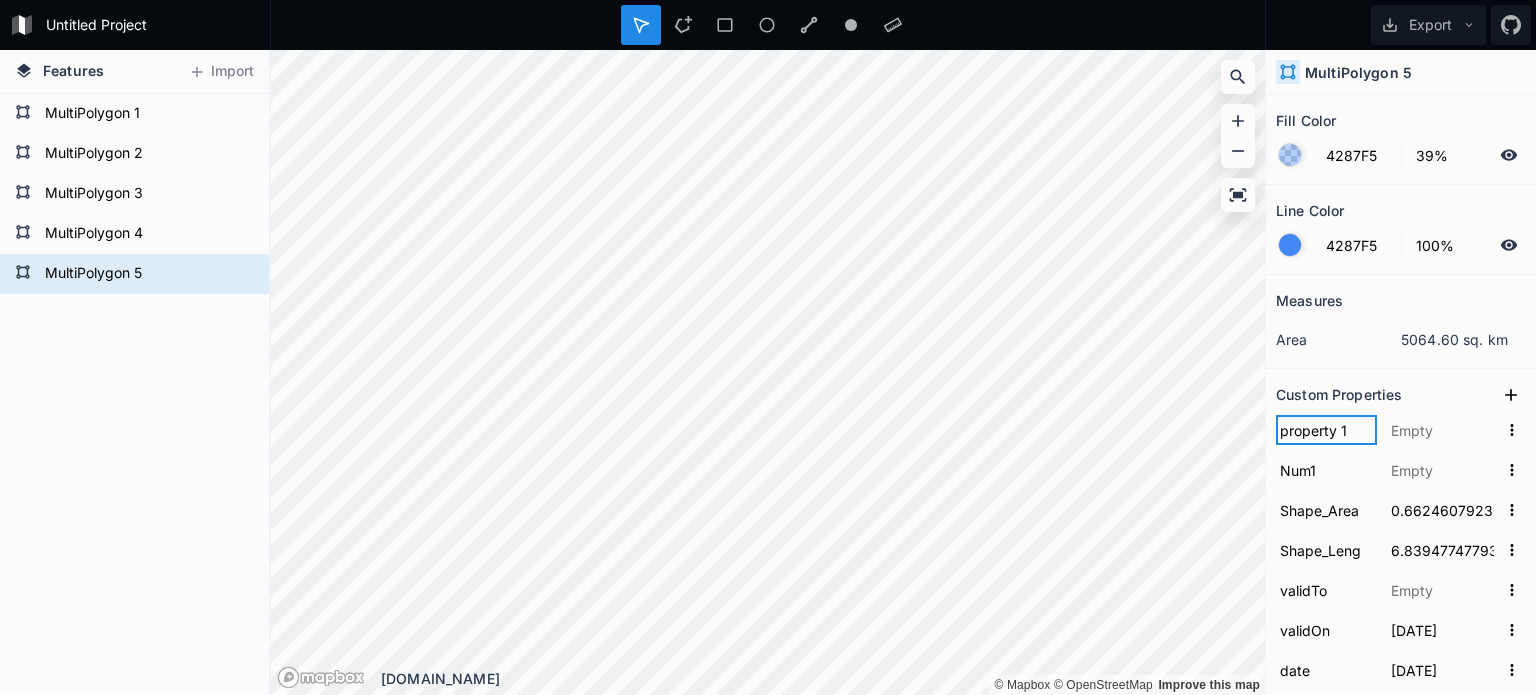 click on "property 1" at bounding box center (1326, 430) 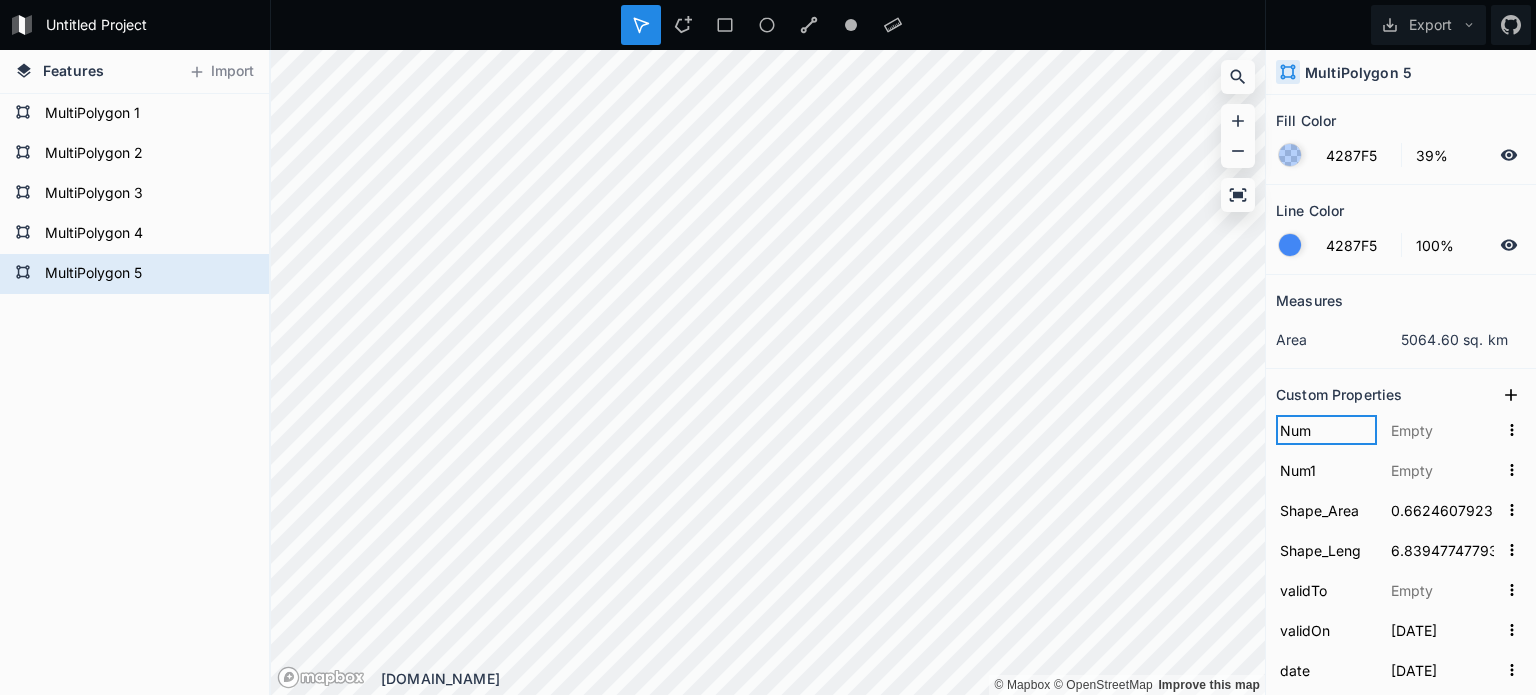 type on "Num2" 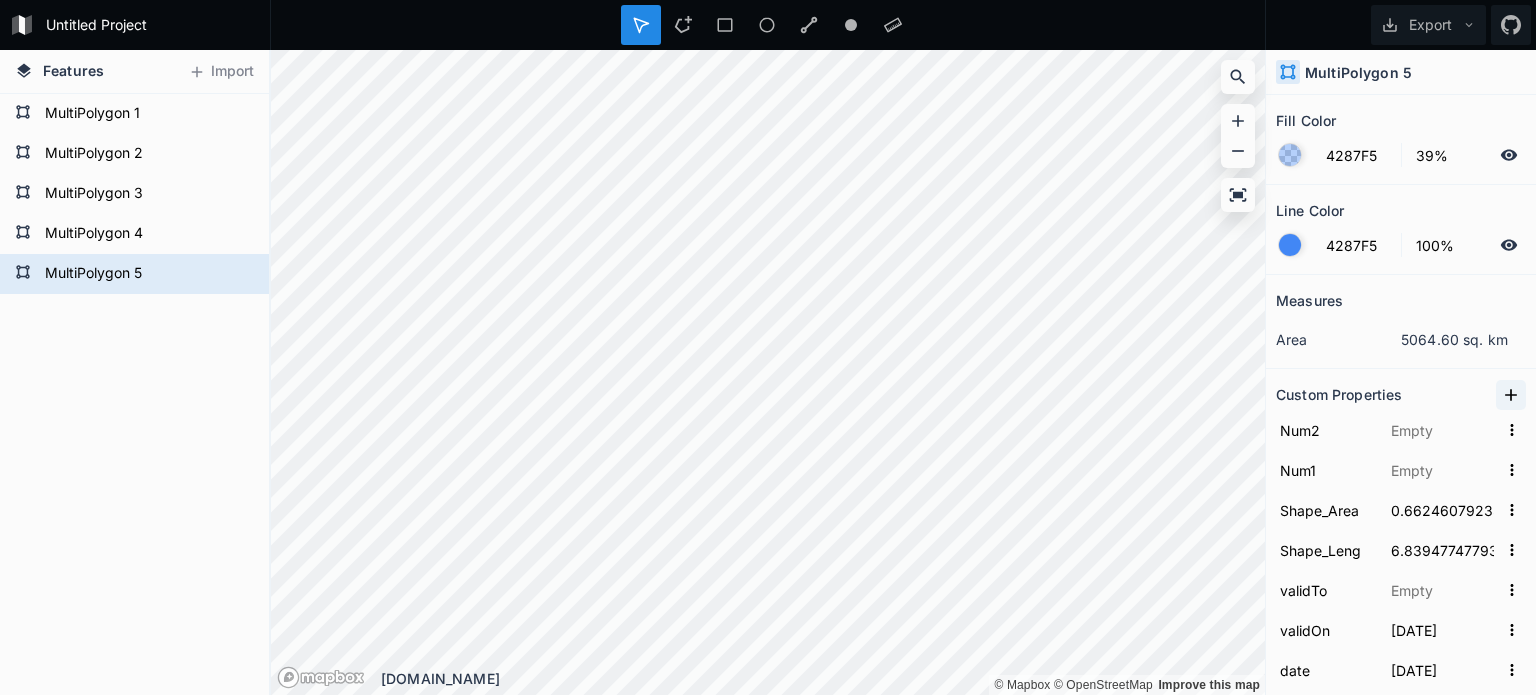 click 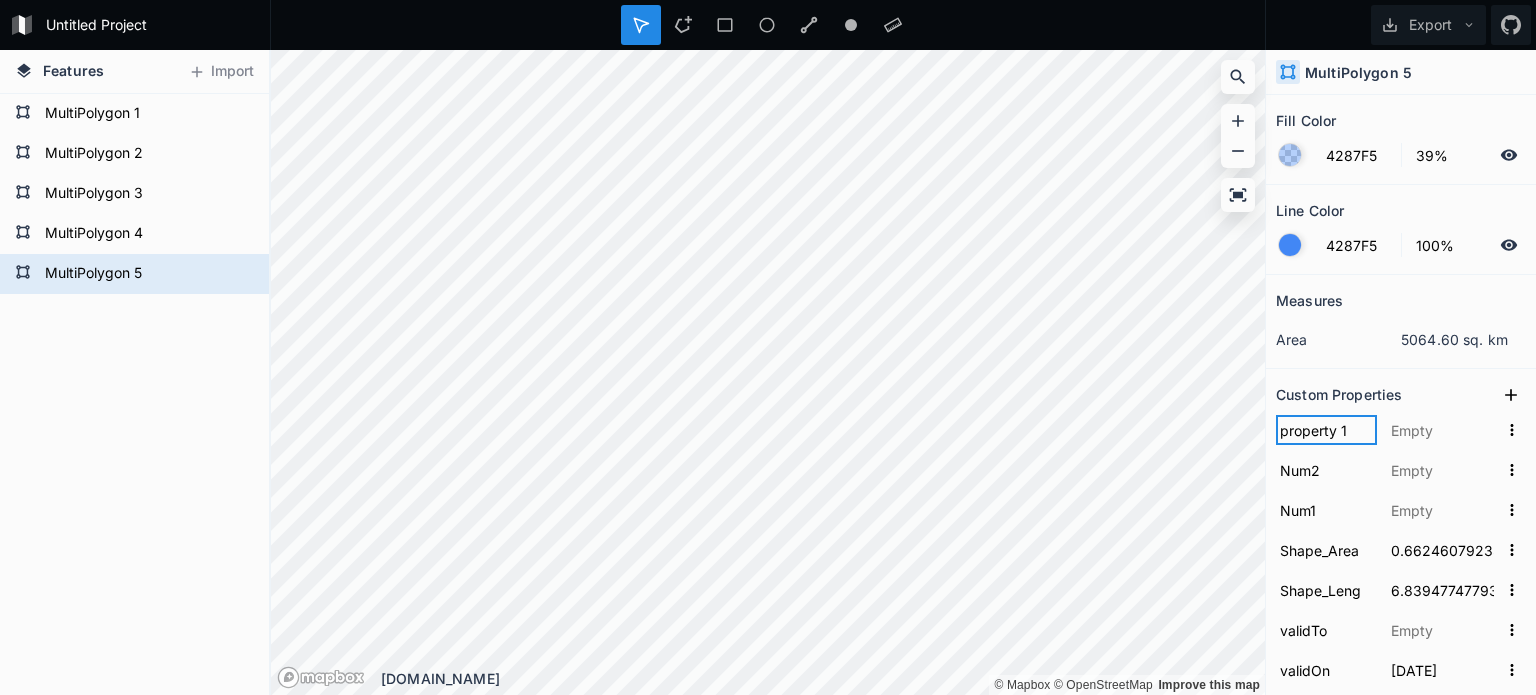 click on "property 1" at bounding box center [1326, 430] 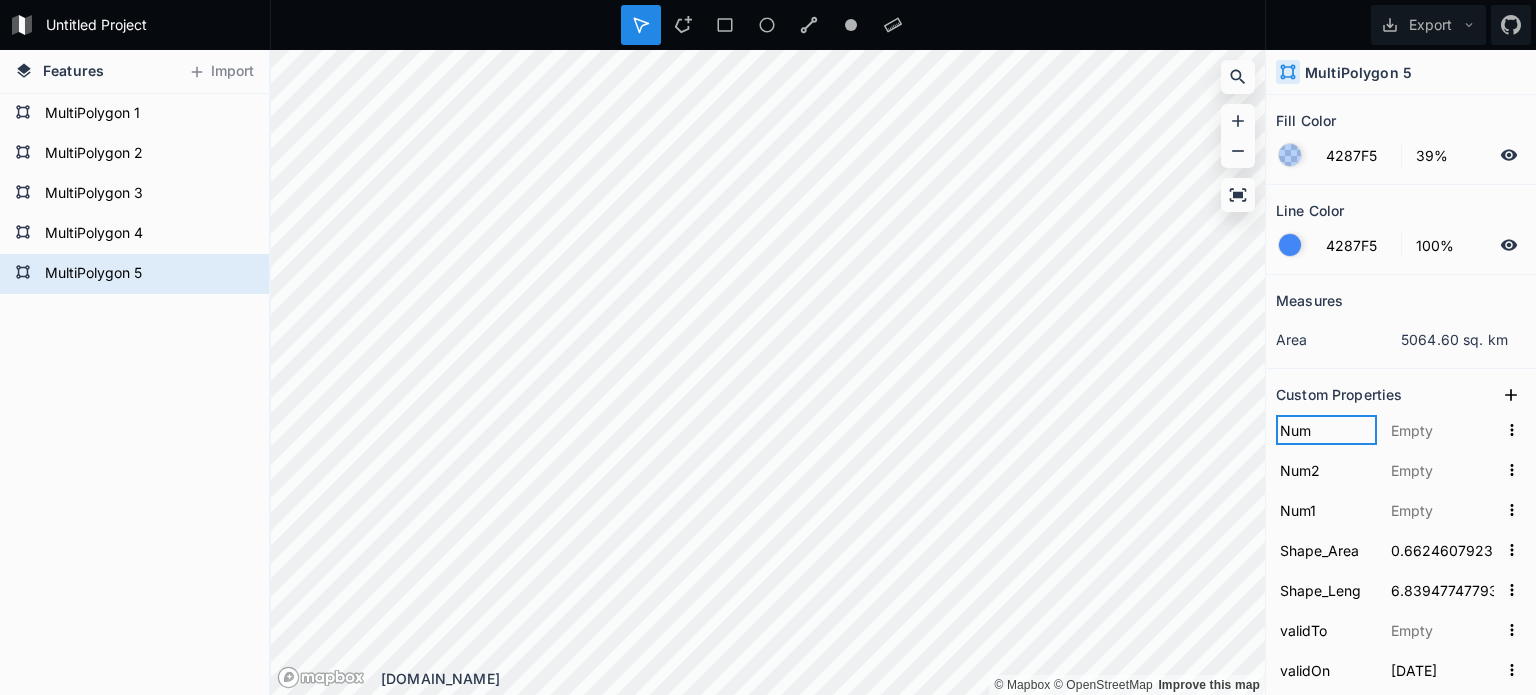 type on "Num3" 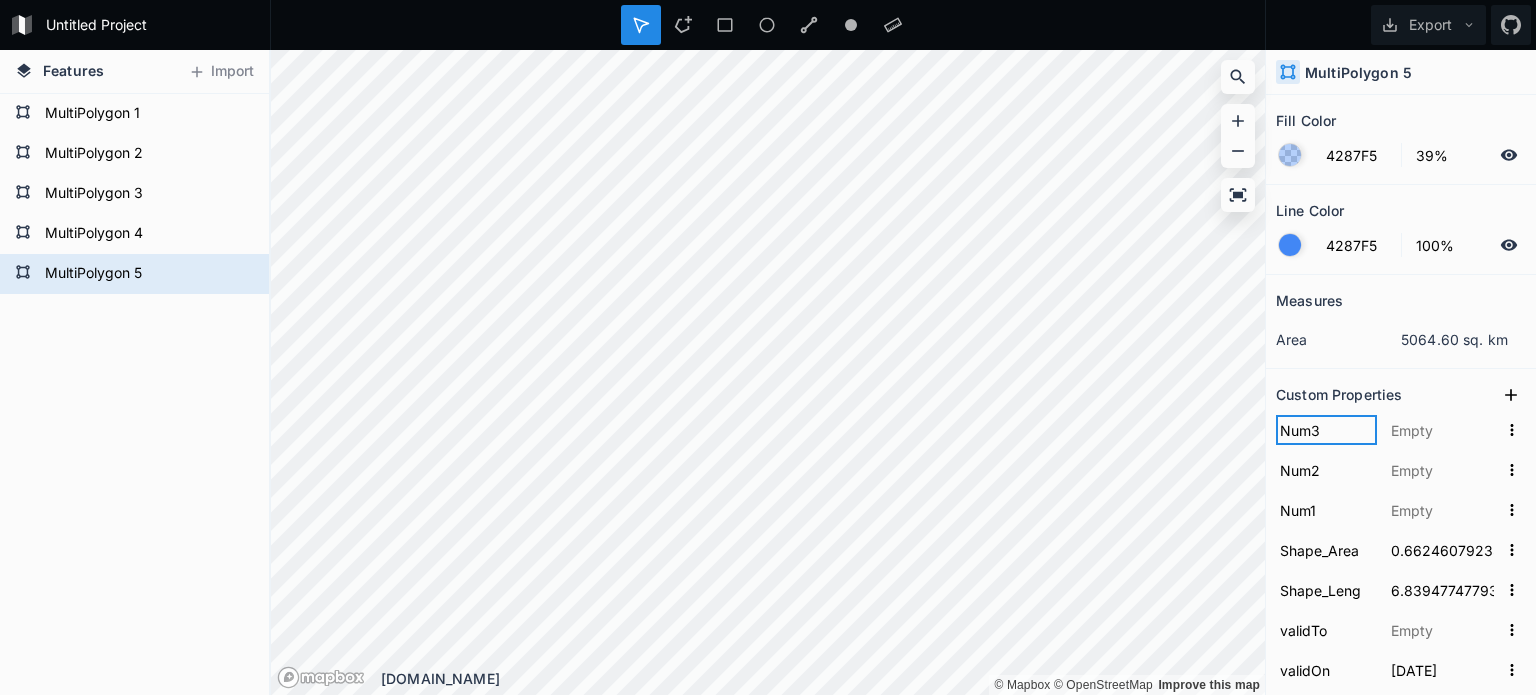 click at bounding box center (0, 0) 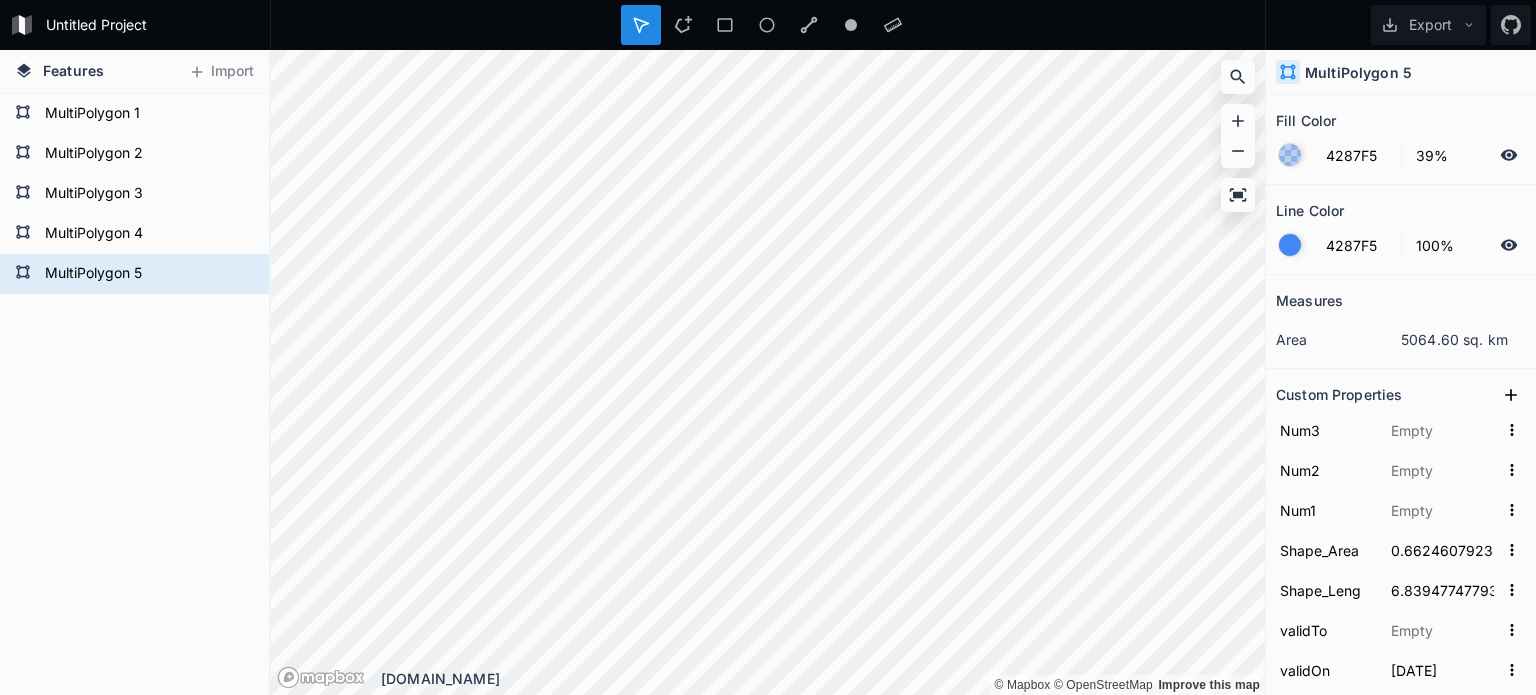 click on "MultiPolygon 5 MultiPolygon 4 MultiPolygon 3 MultiPolygon 2 MultiPolygon 1" at bounding box center (134, 394) 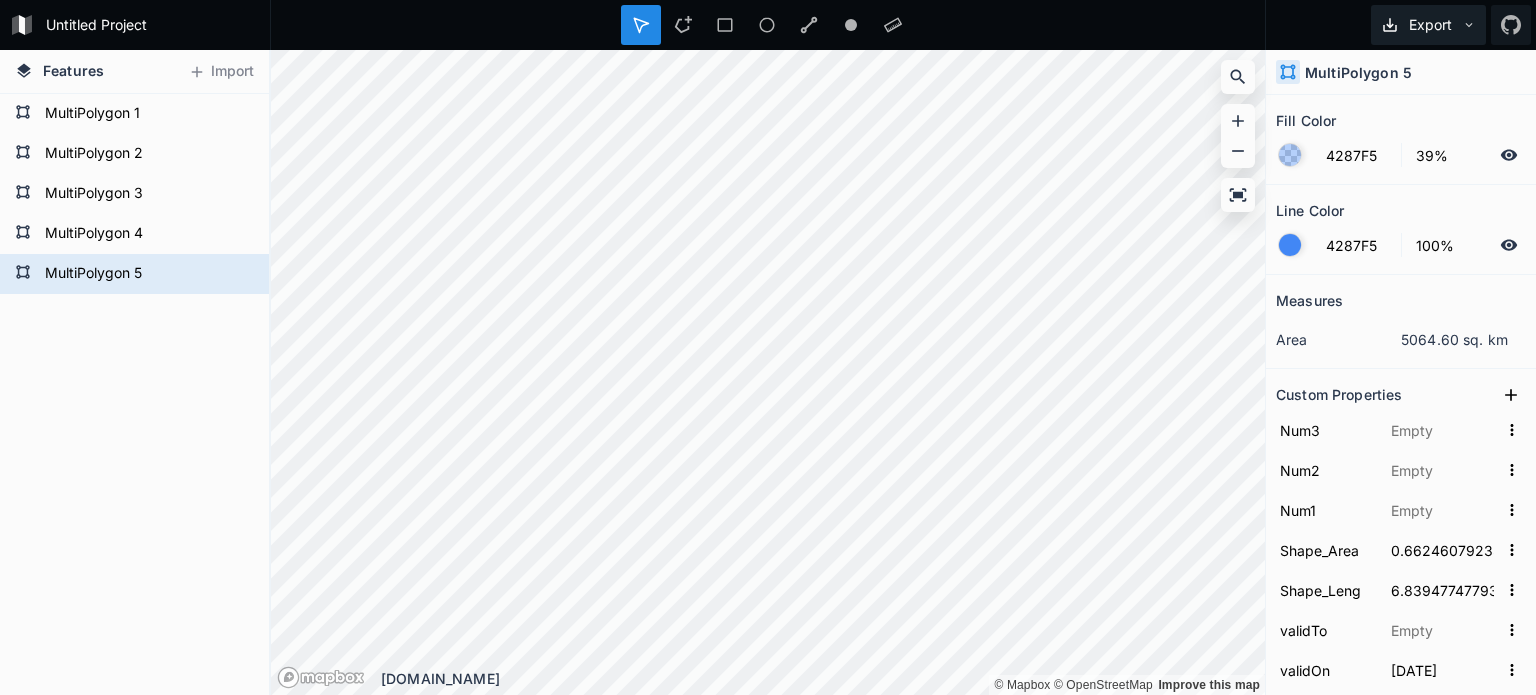 click on "Export" at bounding box center (1428, 25) 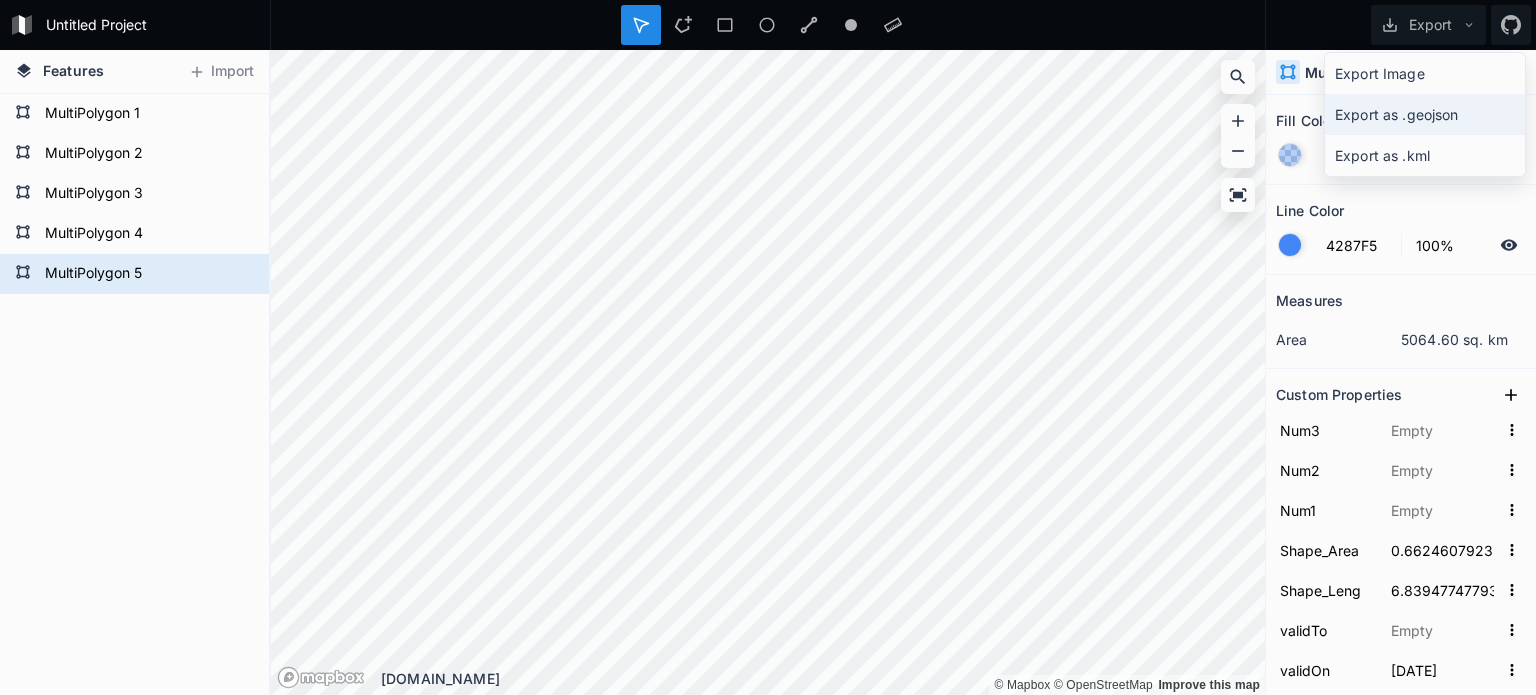click on "Export as .geojson" 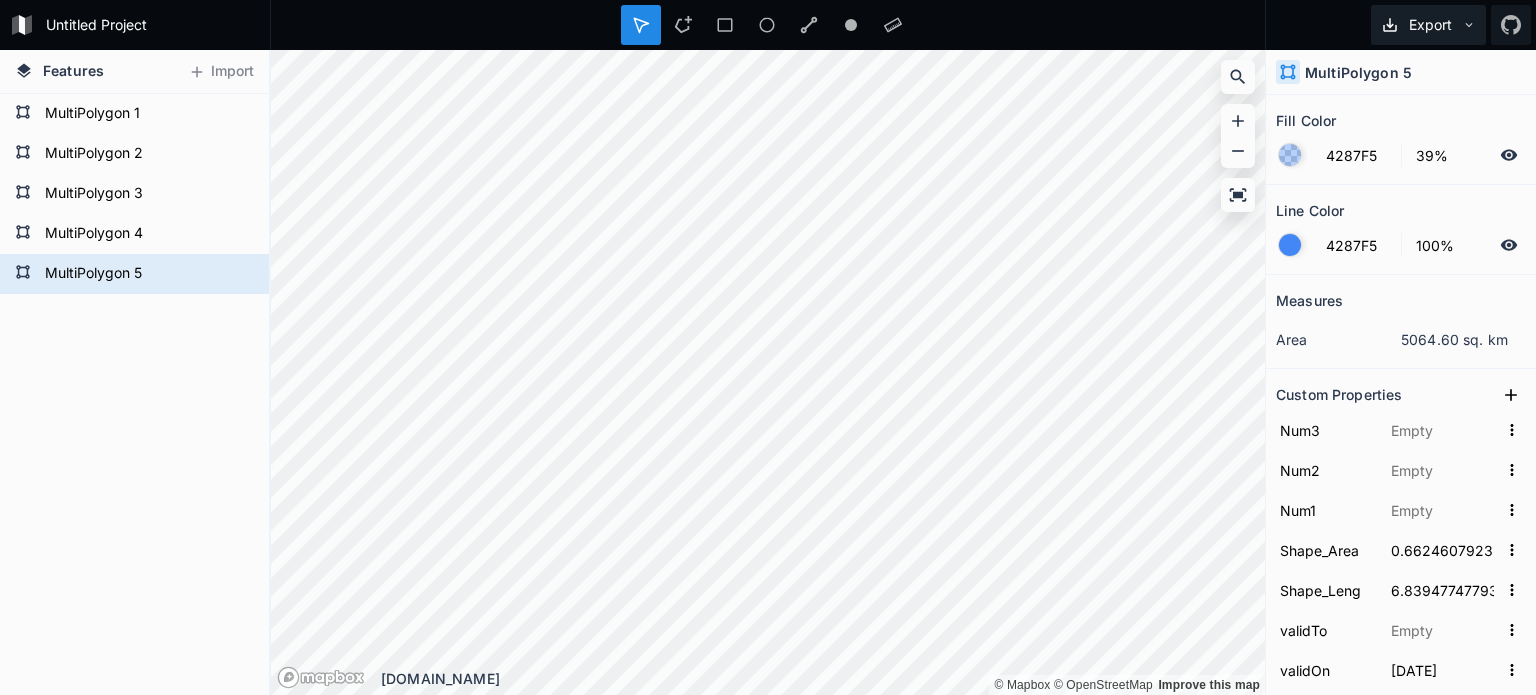 click on "Export" at bounding box center [1428, 25] 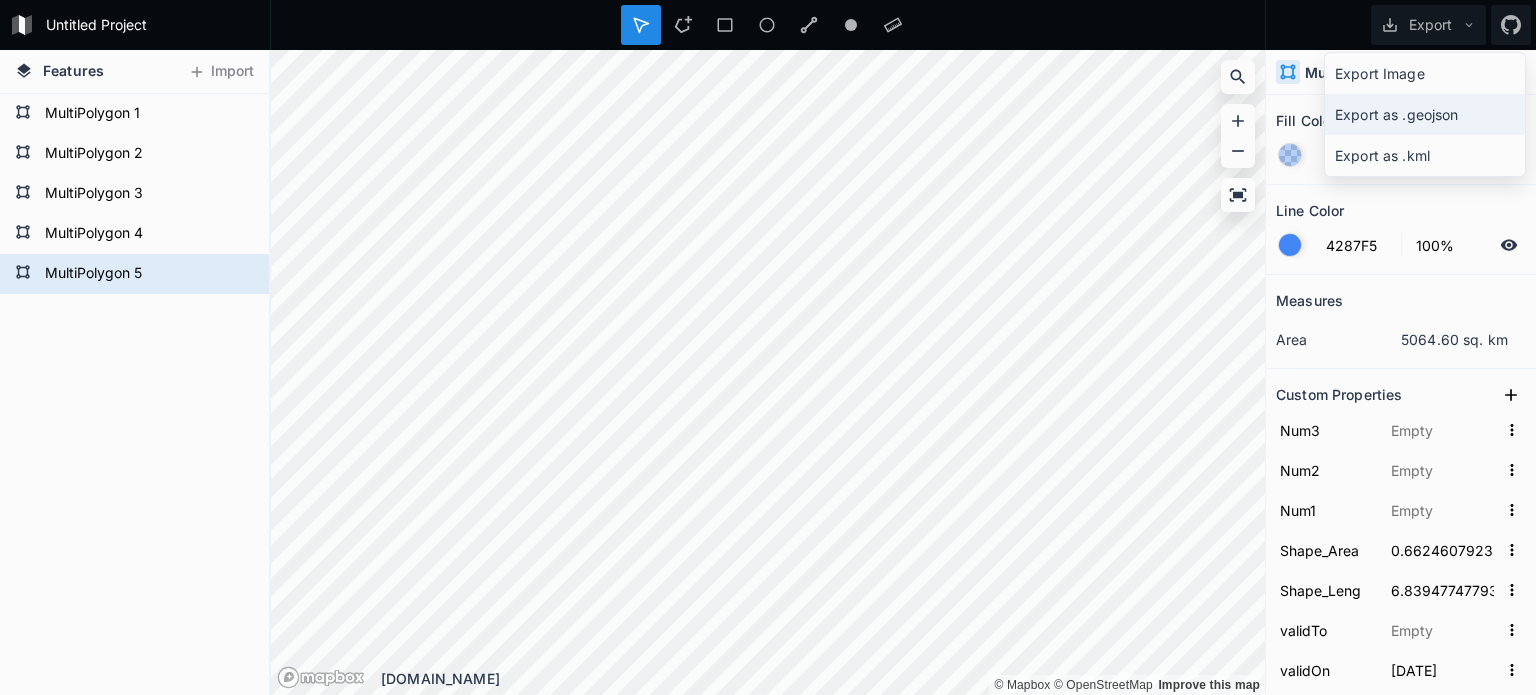 click on "Export as .geojson" 